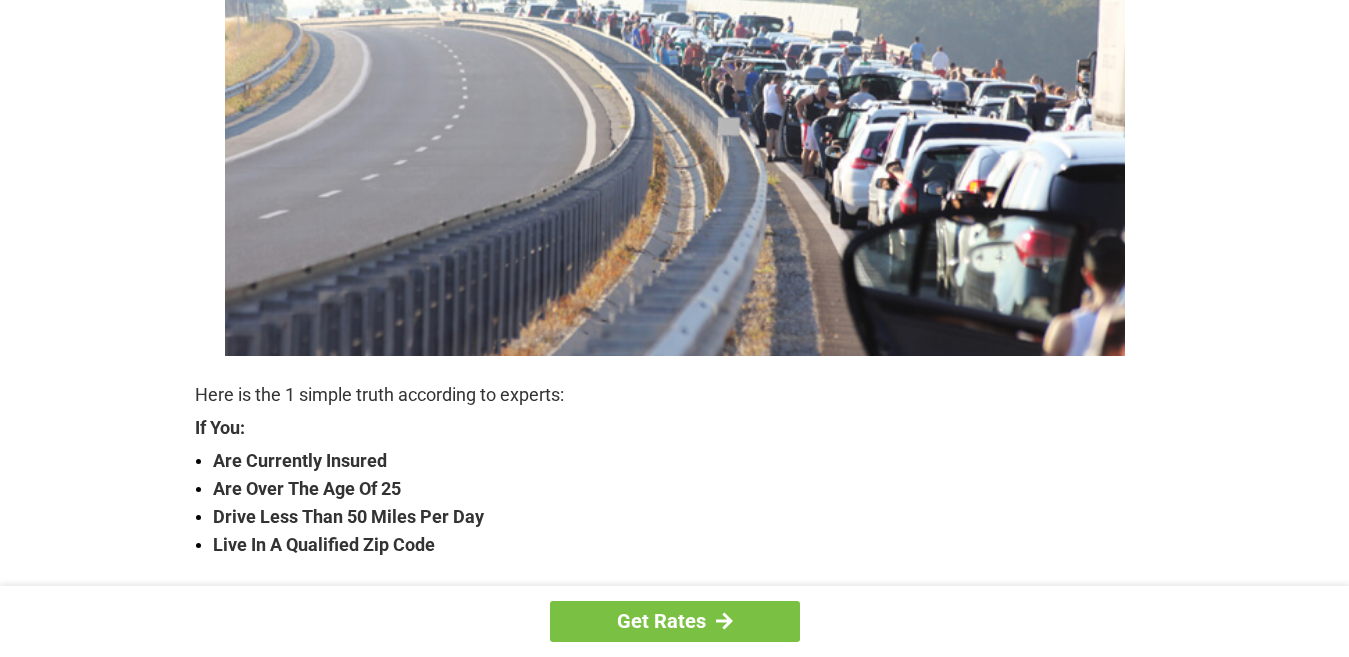 scroll, scrollTop: 394, scrollLeft: 0, axis: vertical 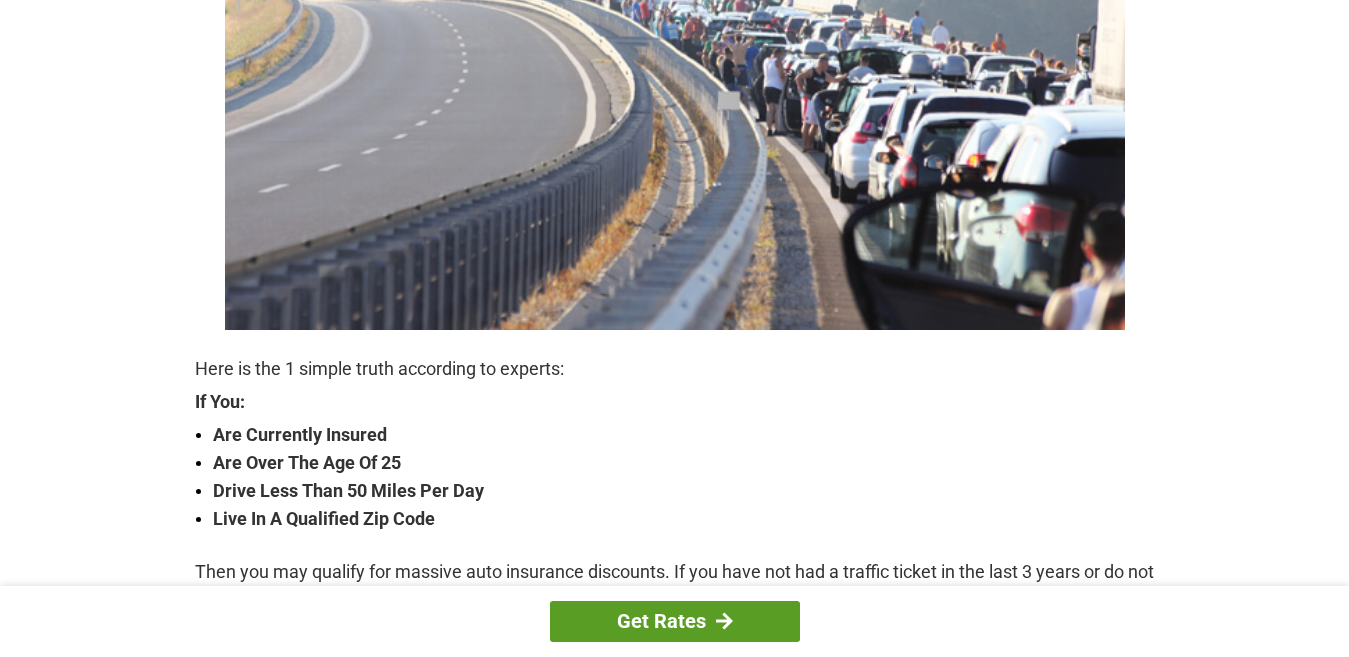 click on "Get Rates" at bounding box center [675, 621] 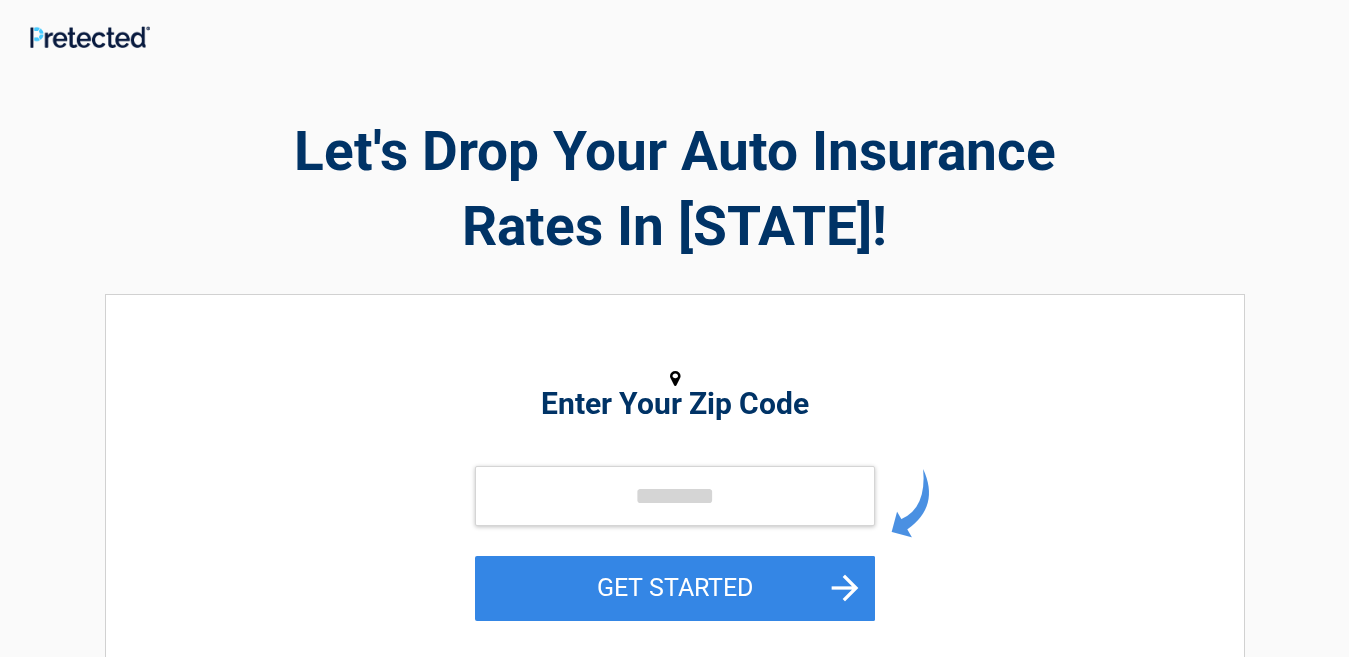 scroll, scrollTop: 0, scrollLeft: 0, axis: both 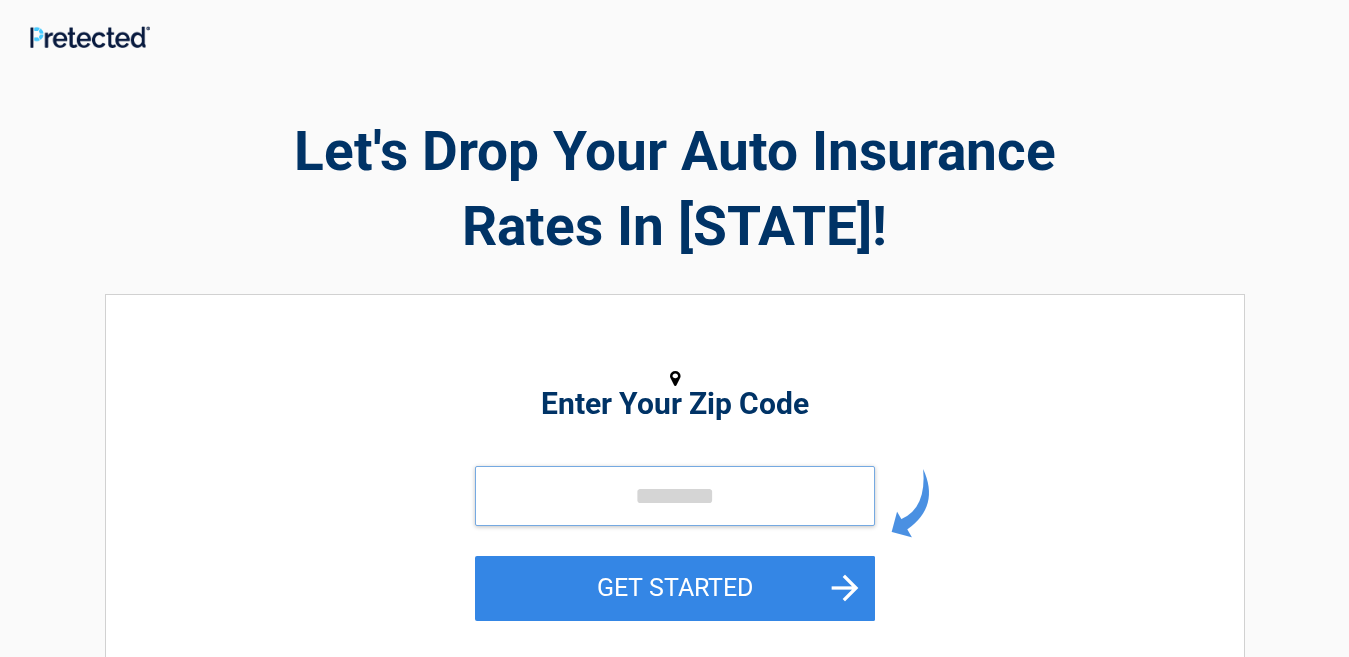 click at bounding box center (675, 496) 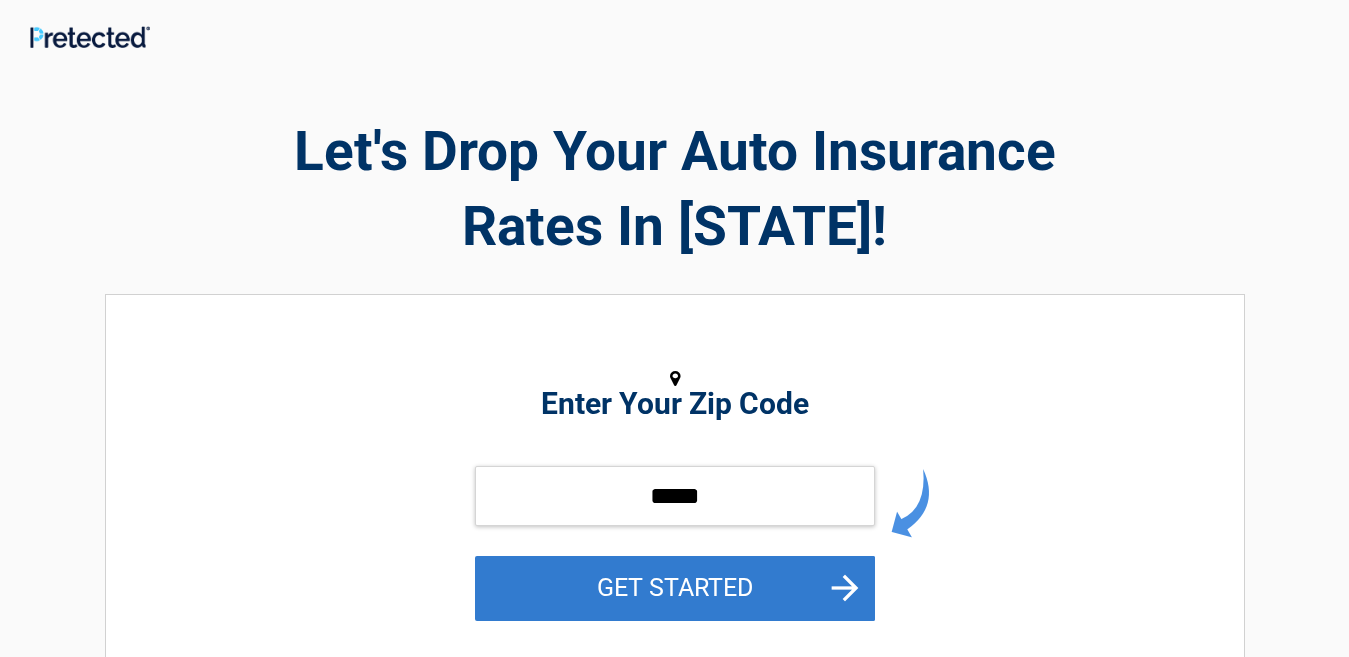click on "GET STARTED" at bounding box center (675, 588) 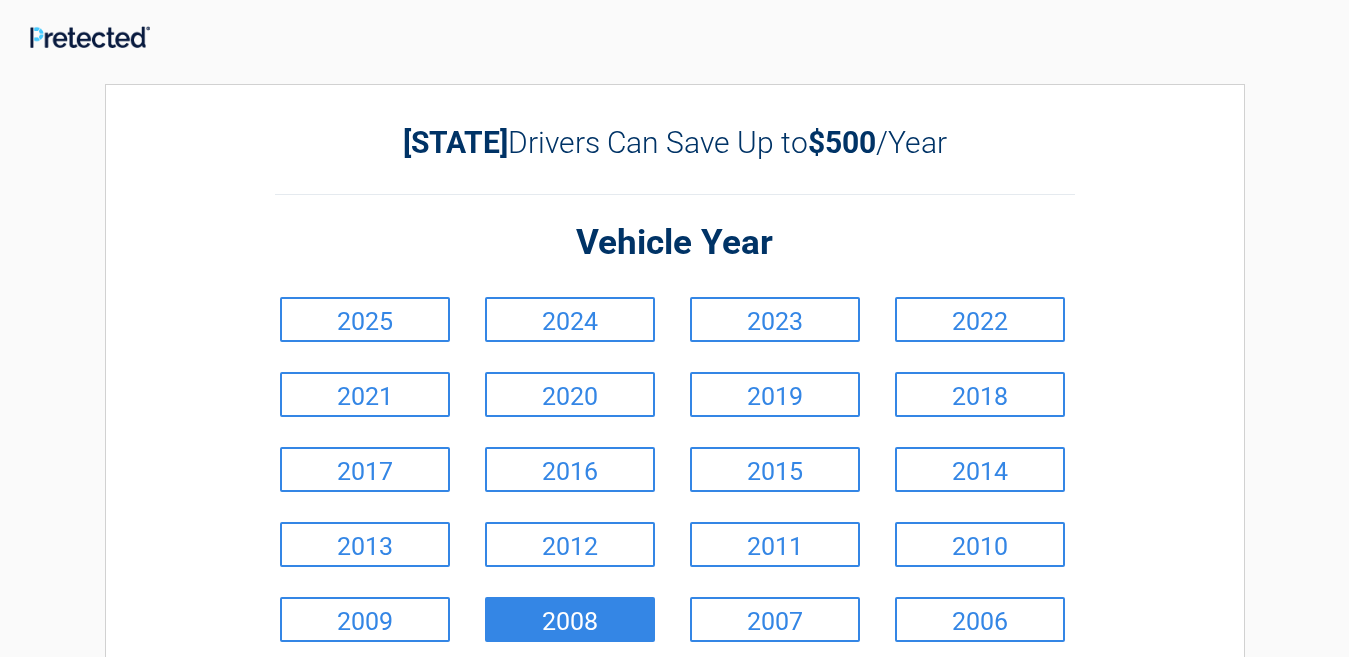 click on "2008" at bounding box center (570, 619) 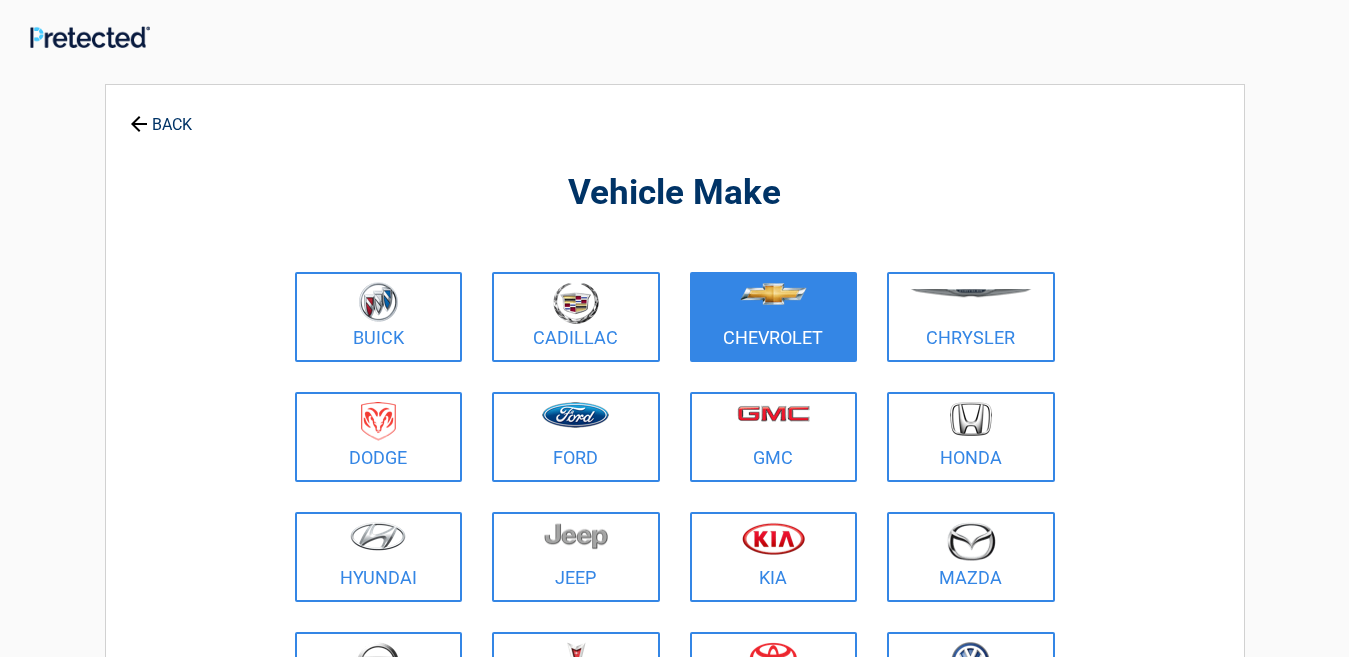 click on "Chevrolet" at bounding box center [774, 317] 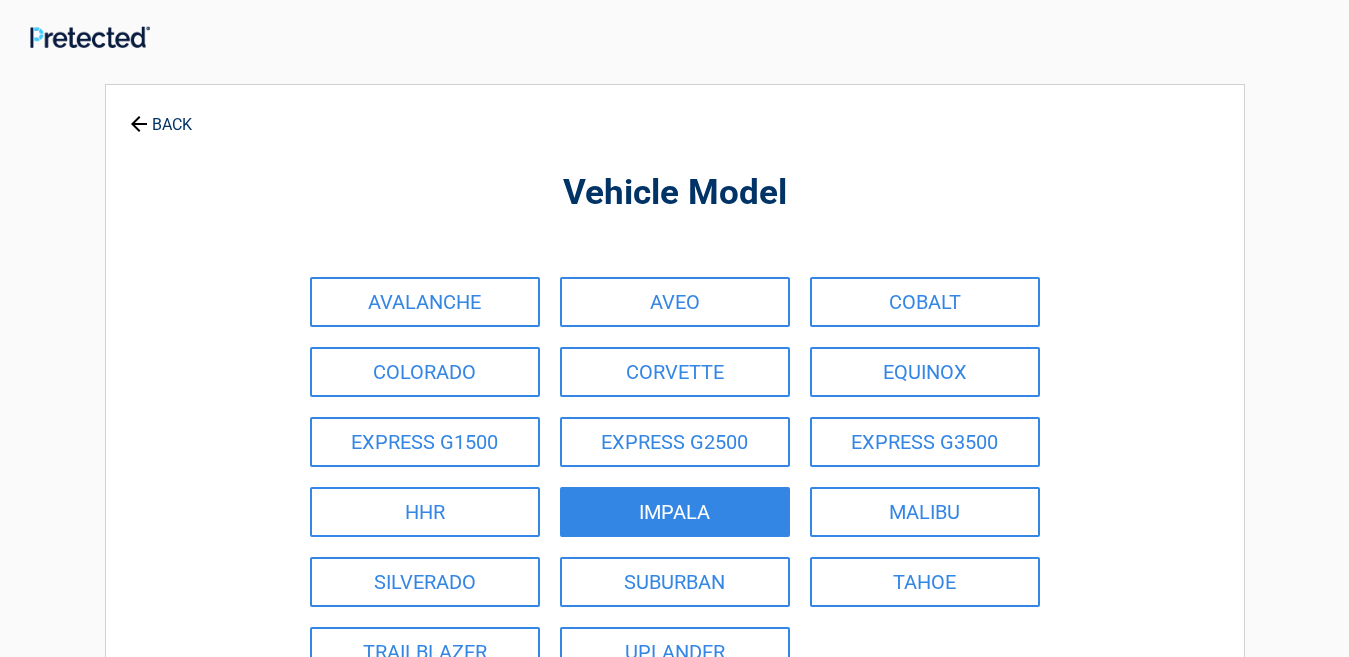 click on "IMPALA" at bounding box center [675, 512] 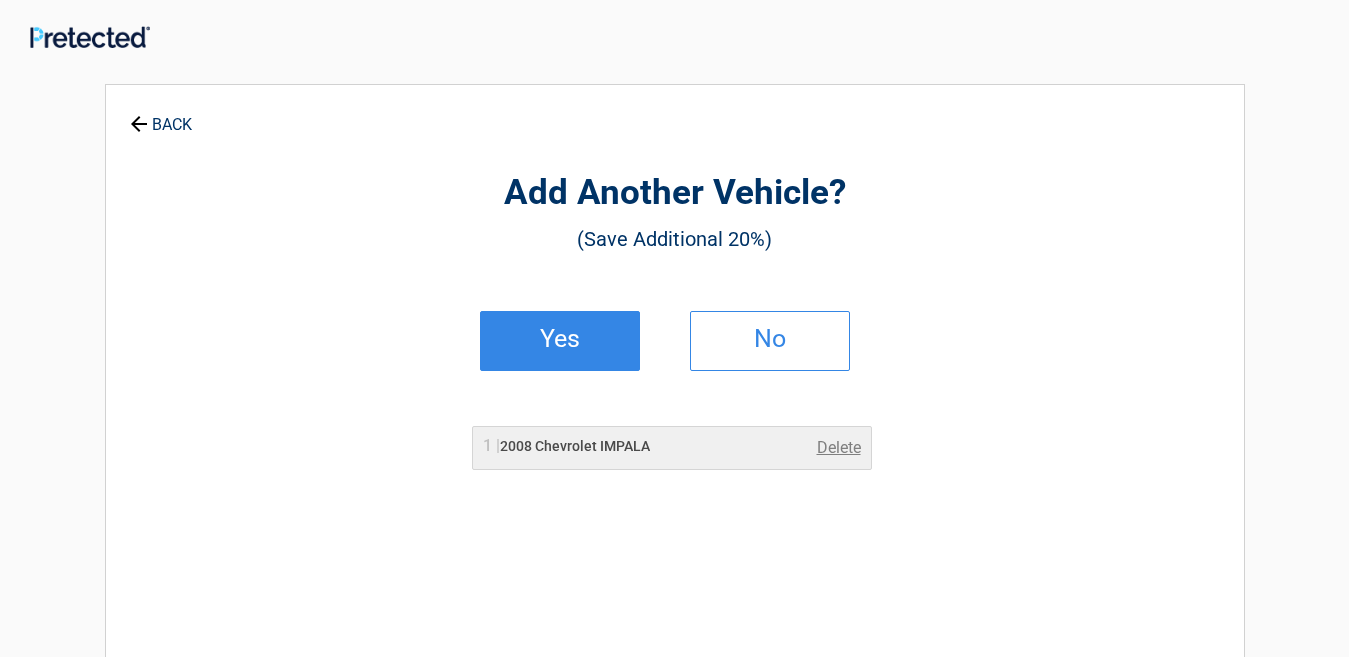 click on "Yes" at bounding box center (560, 339) 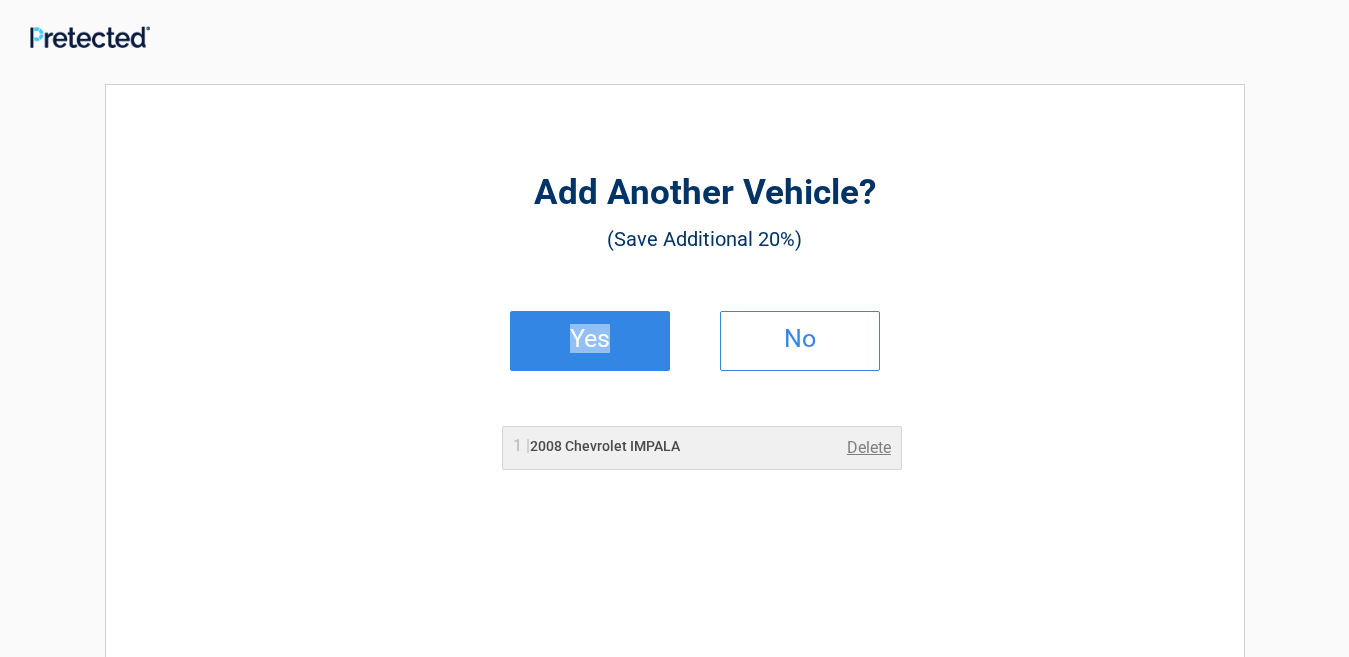 click on "Add Another Vehicle?
(Save Additional 20%)
Yes
No
1 |  2008 Chevrolet IMPALA   Delete" at bounding box center [705, 433] 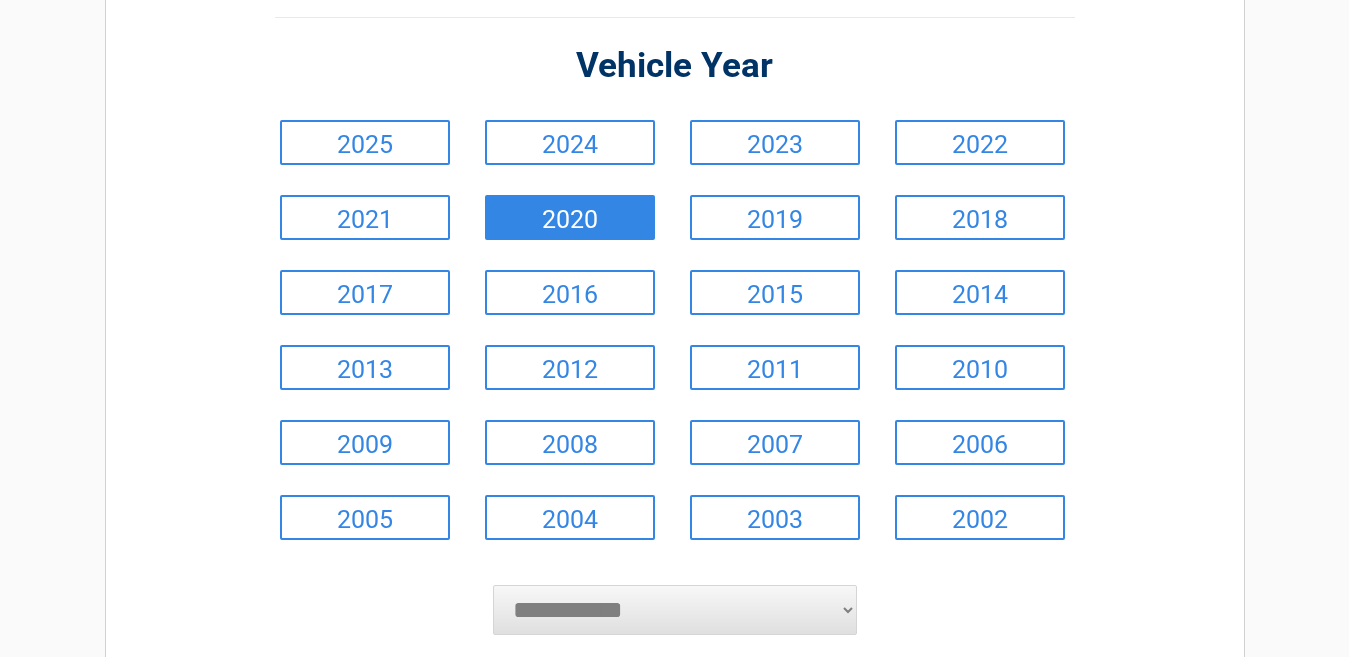 scroll, scrollTop: 197, scrollLeft: 0, axis: vertical 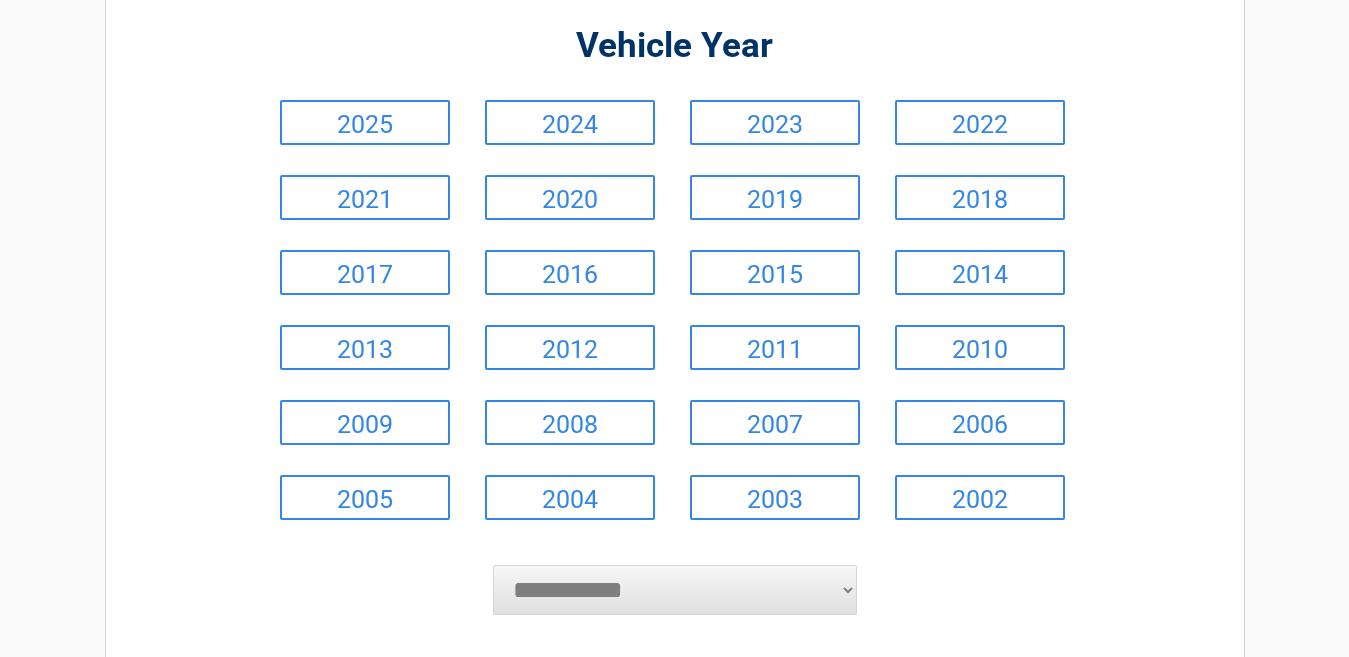 click on "**********" at bounding box center (675, 590) 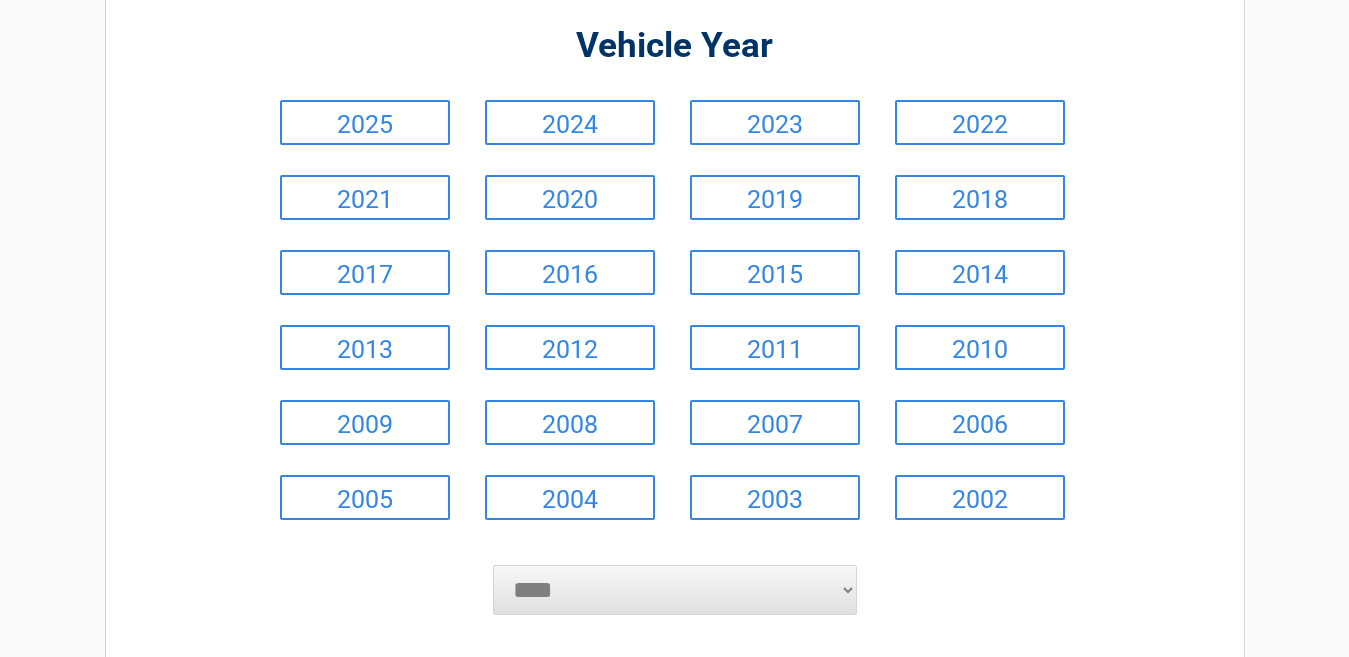 click on "**********" at bounding box center (675, 590) 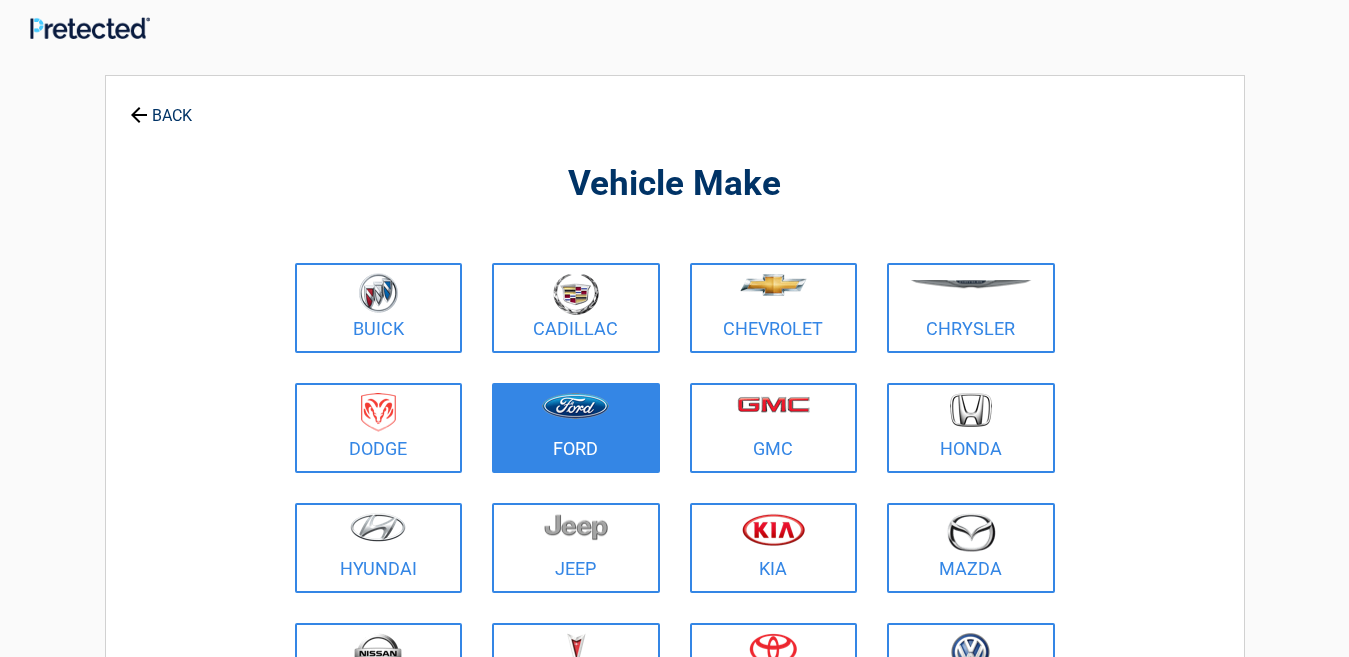 scroll, scrollTop: 0, scrollLeft: 0, axis: both 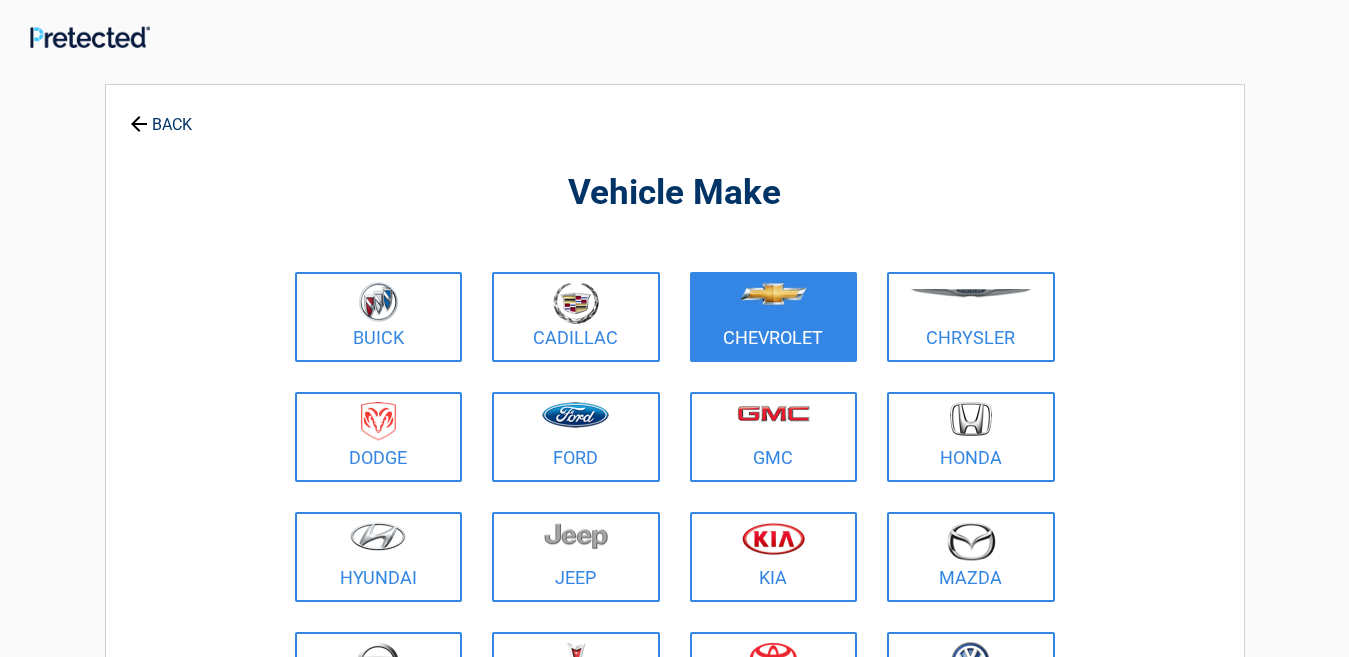 click at bounding box center [773, 294] 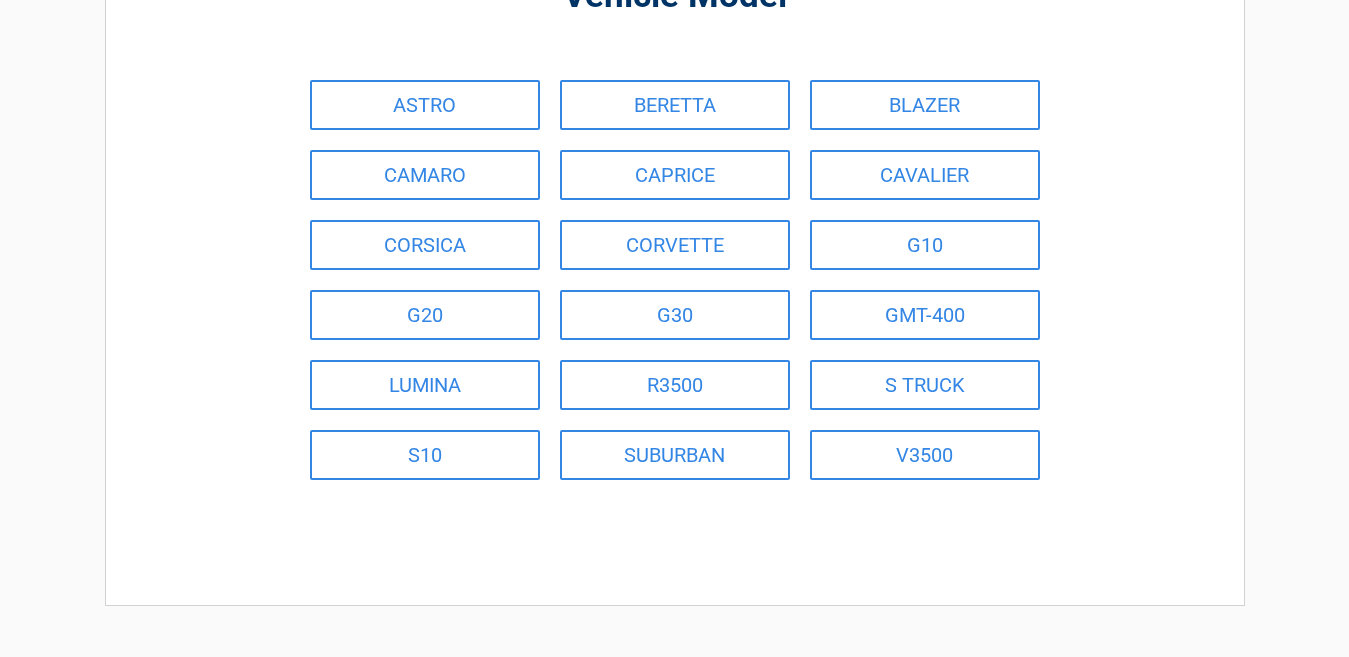 scroll, scrollTop: 99, scrollLeft: 0, axis: vertical 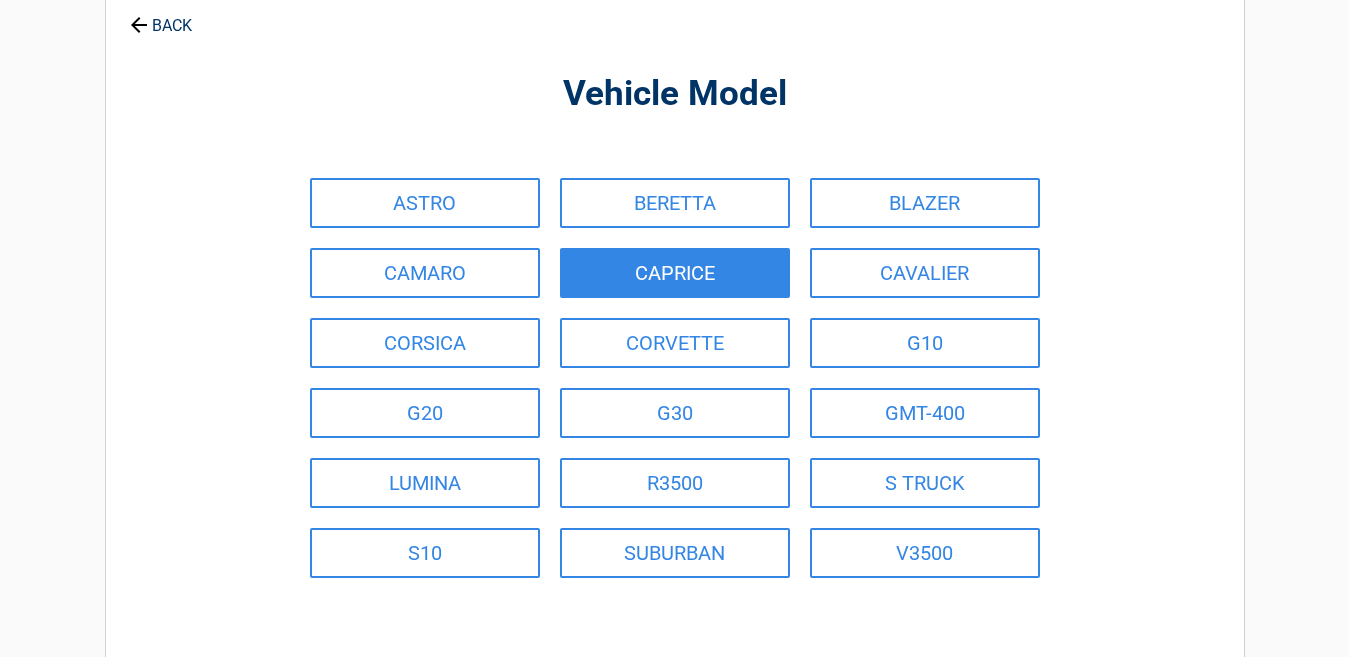 click on "CAPRICE" at bounding box center (675, 273) 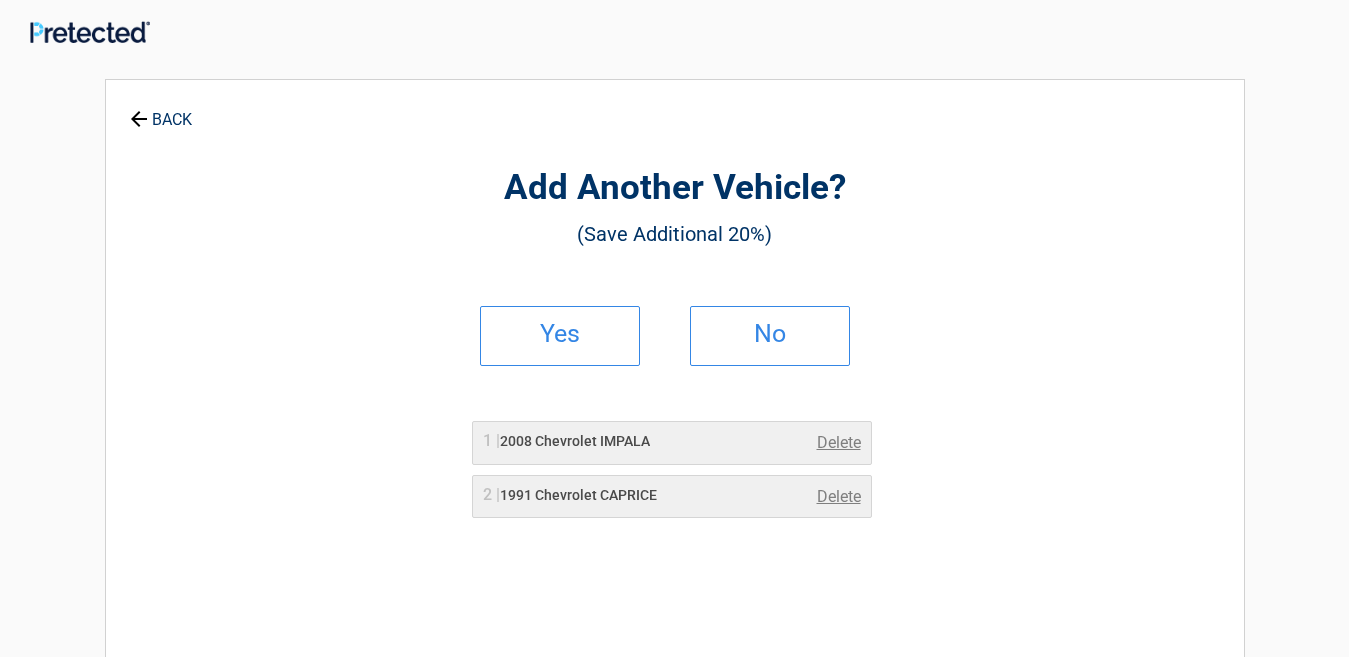 scroll, scrollTop: 0, scrollLeft: 0, axis: both 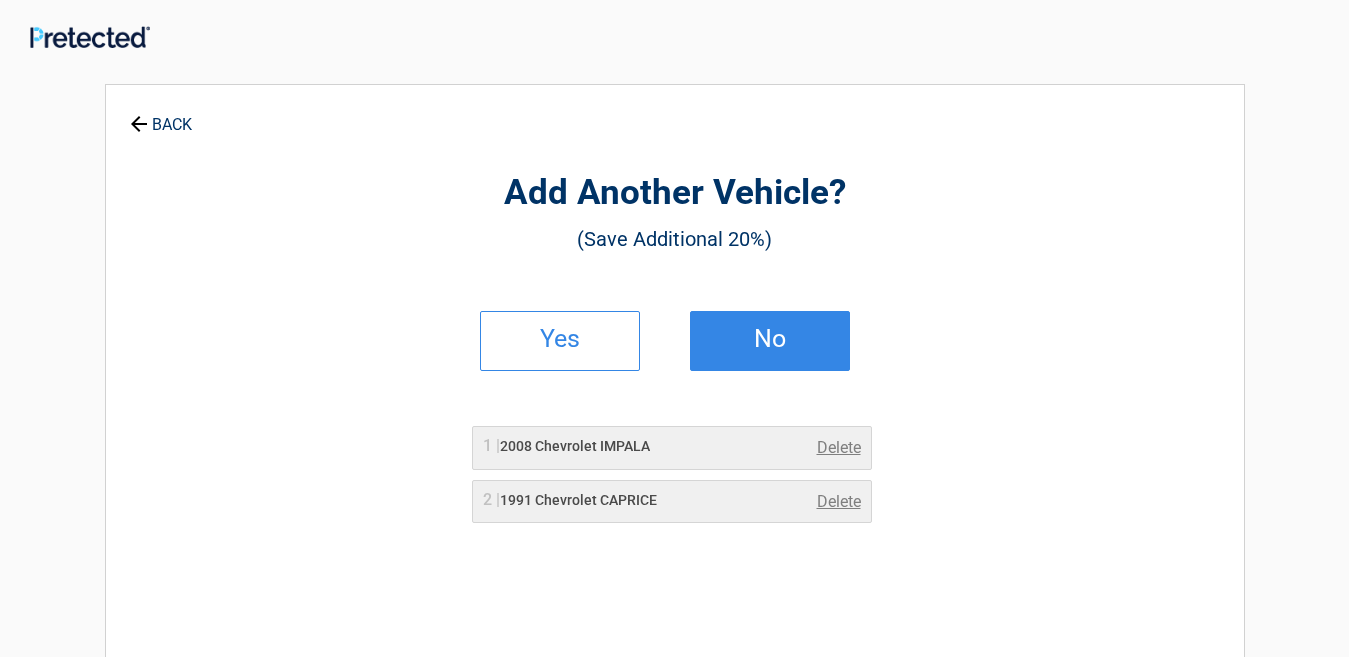 click on "No" at bounding box center (770, 341) 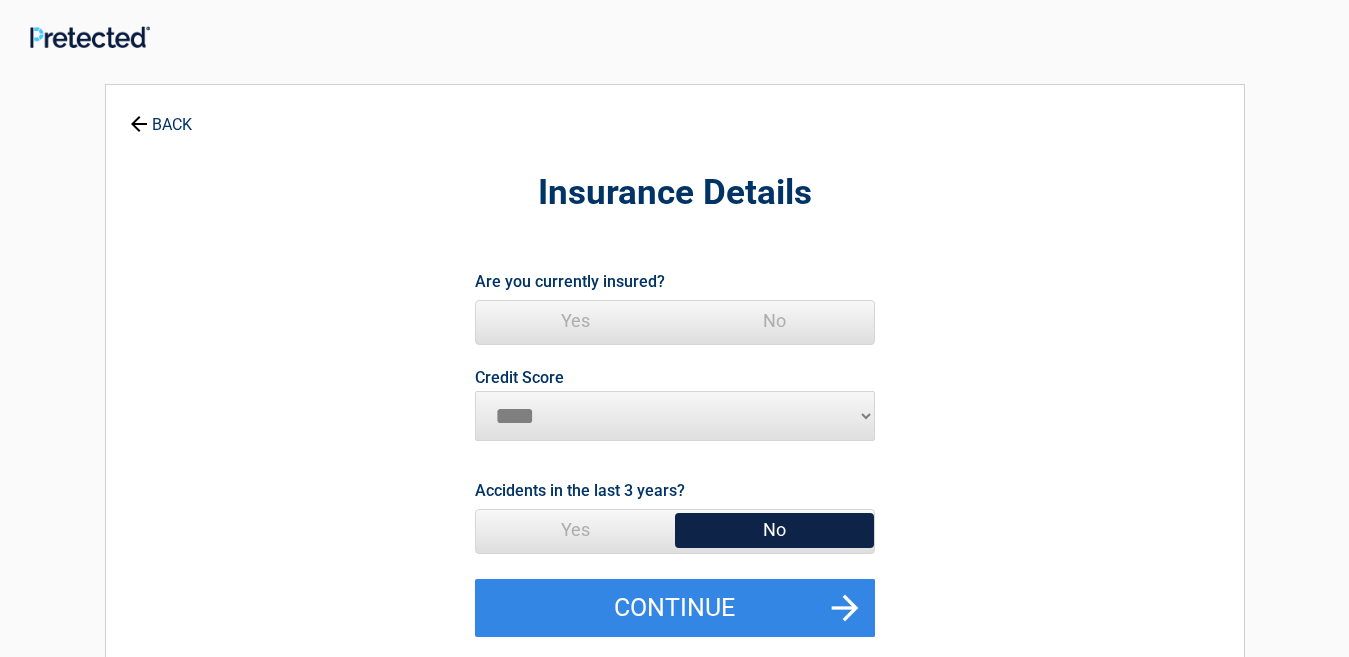 click on "Yes" at bounding box center (575, 321) 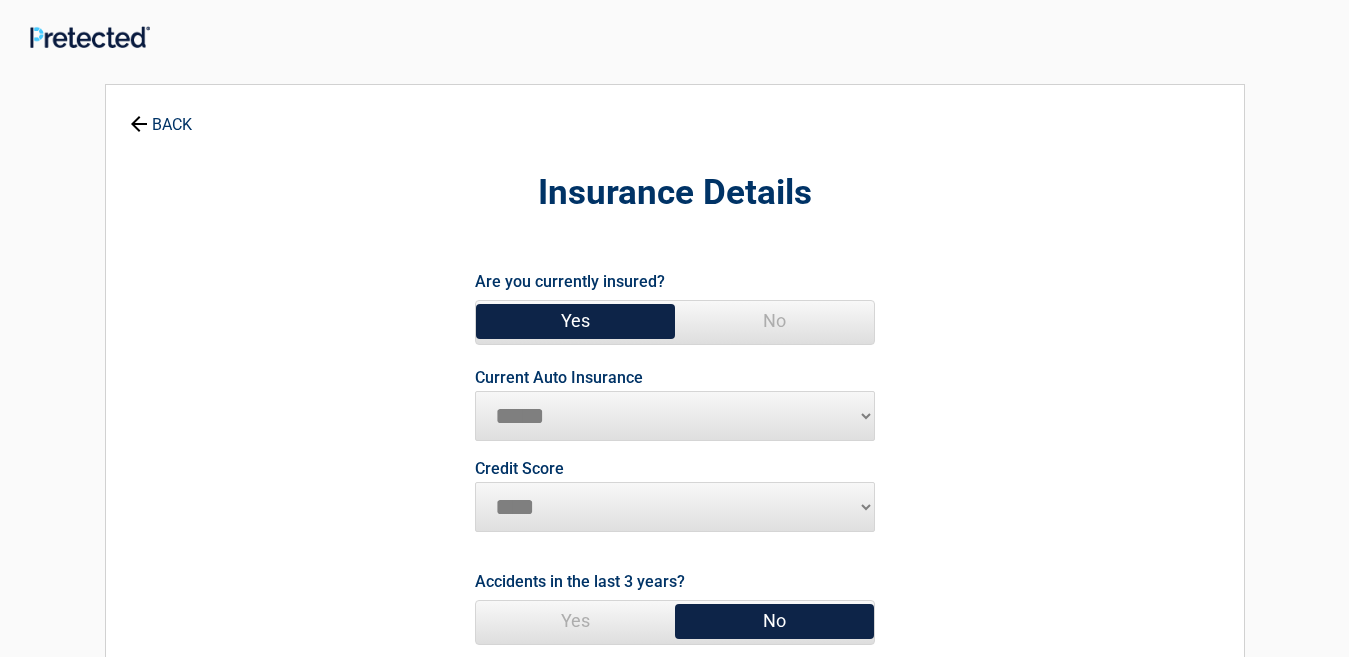 click on "**********" at bounding box center [675, 416] 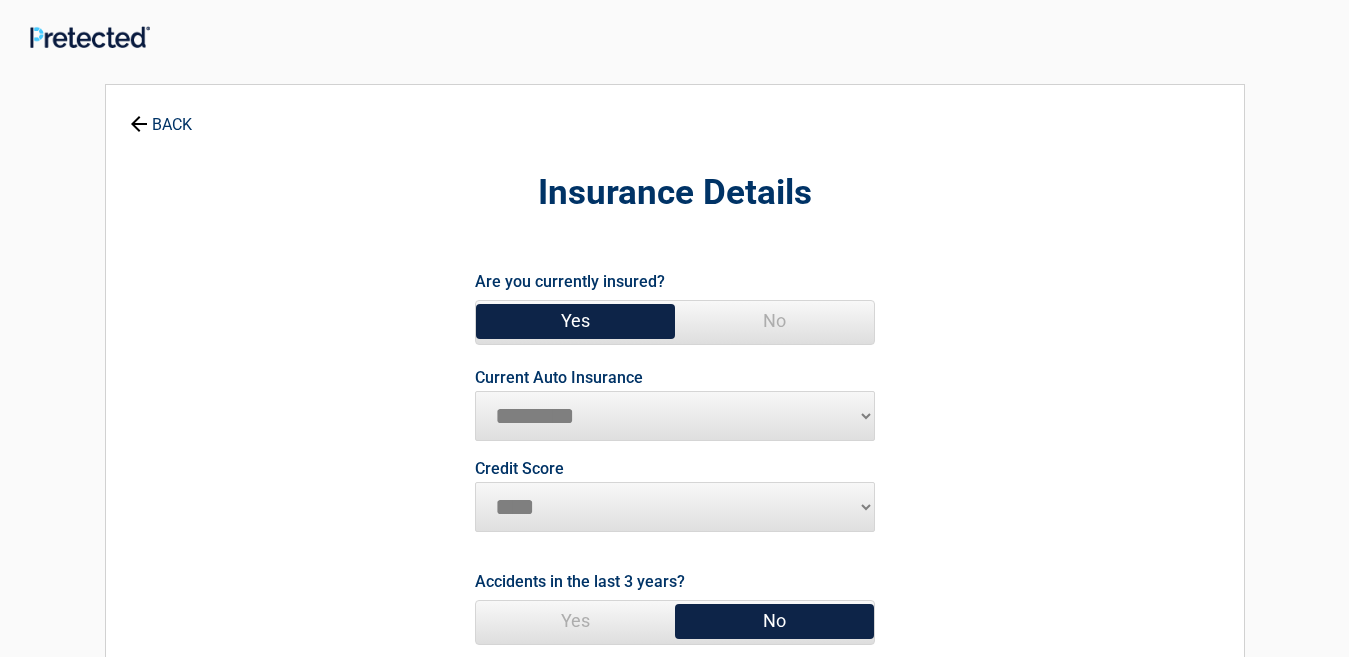click on "**********" at bounding box center [675, 416] 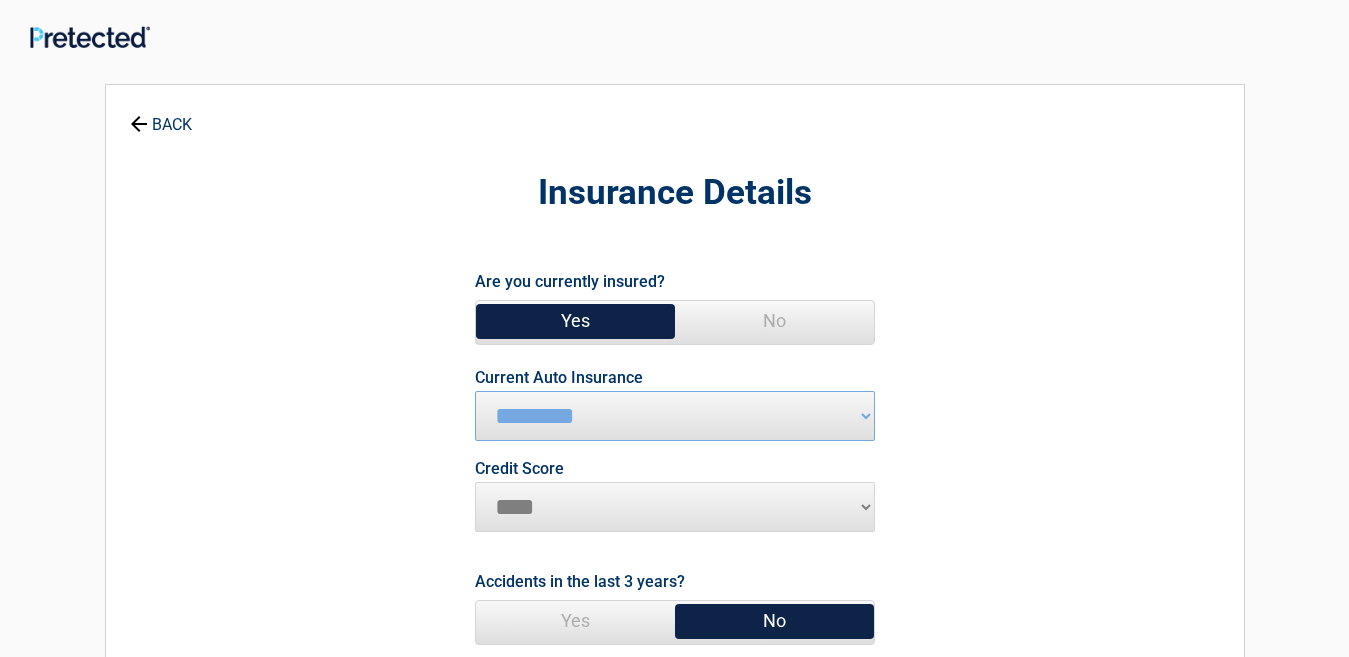 click on "Yes" at bounding box center [575, 321] 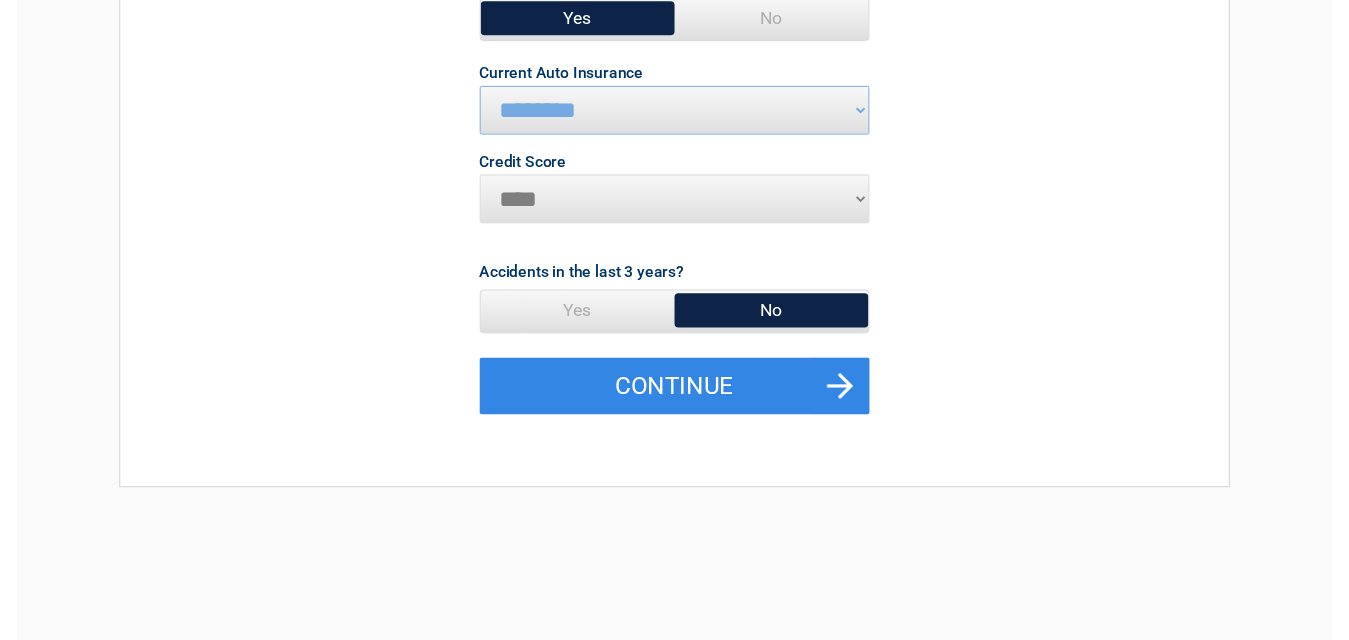 scroll, scrollTop: 296, scrollLeft: 0, axis: vertical 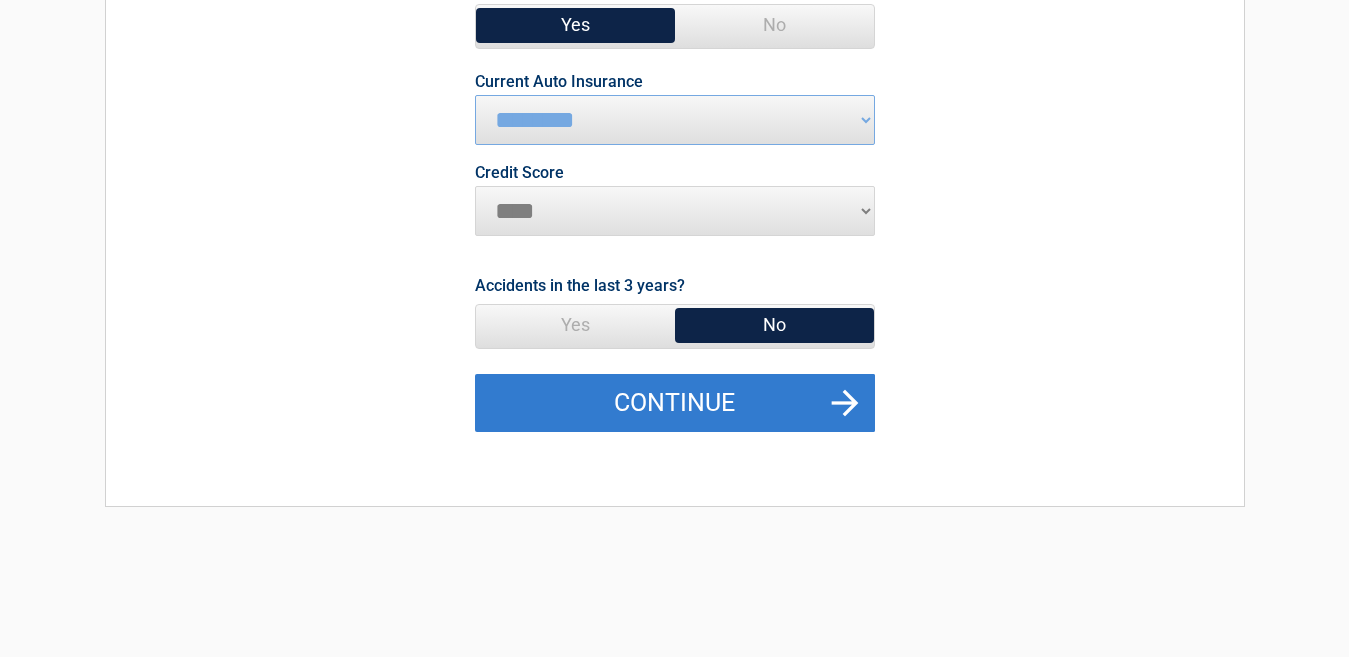 click on "Continue" at bounding box center [675, 403] 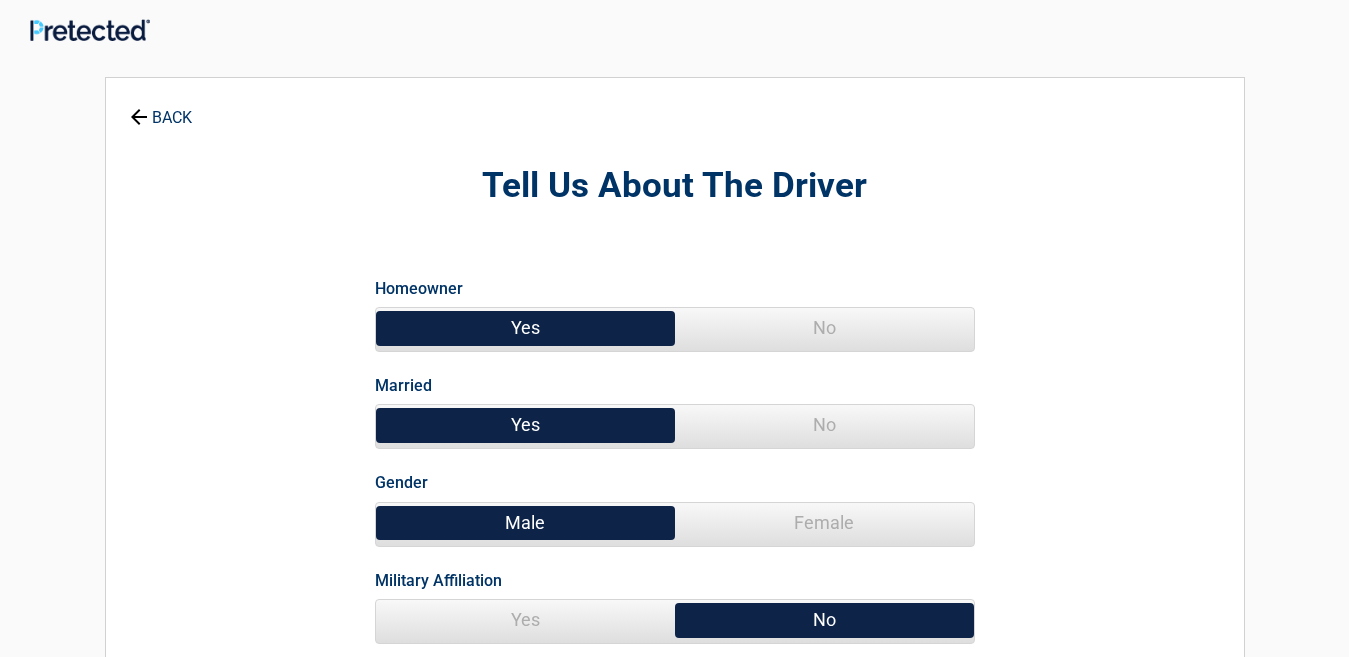 scroll, scrollTop: 0, scrollLeft: 0, axis: both 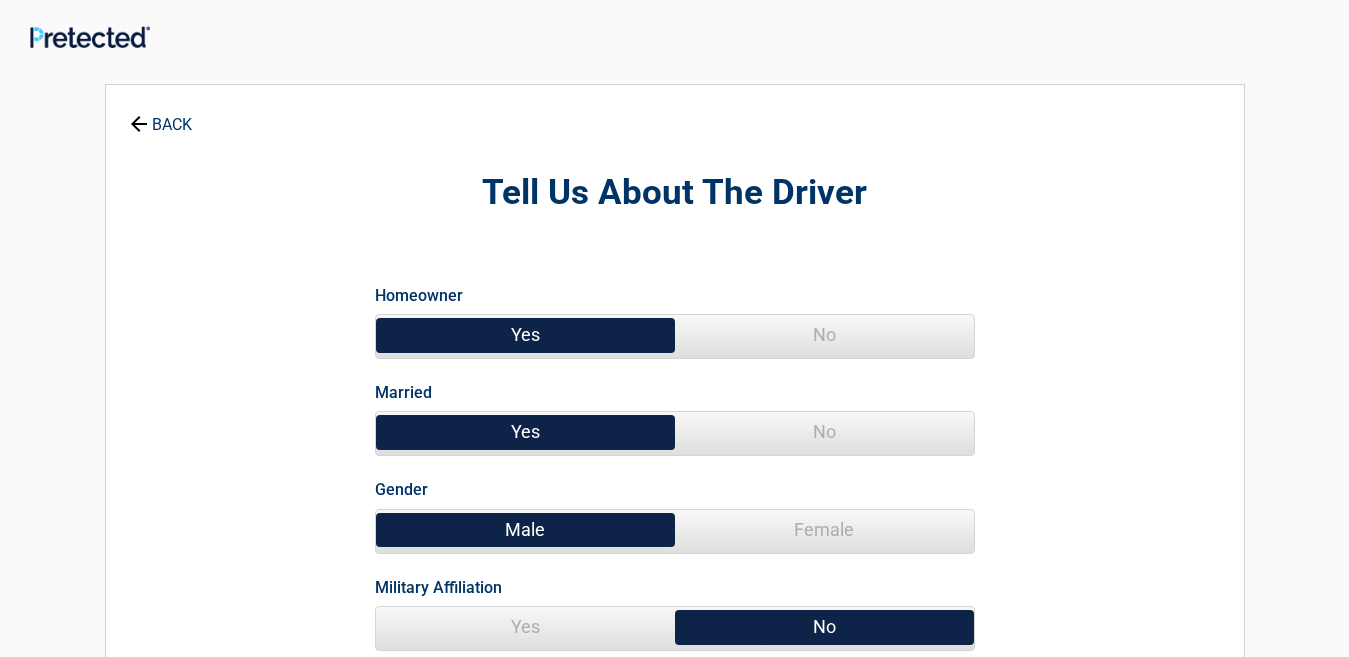 click on "No" at bounding box center (824, 432) 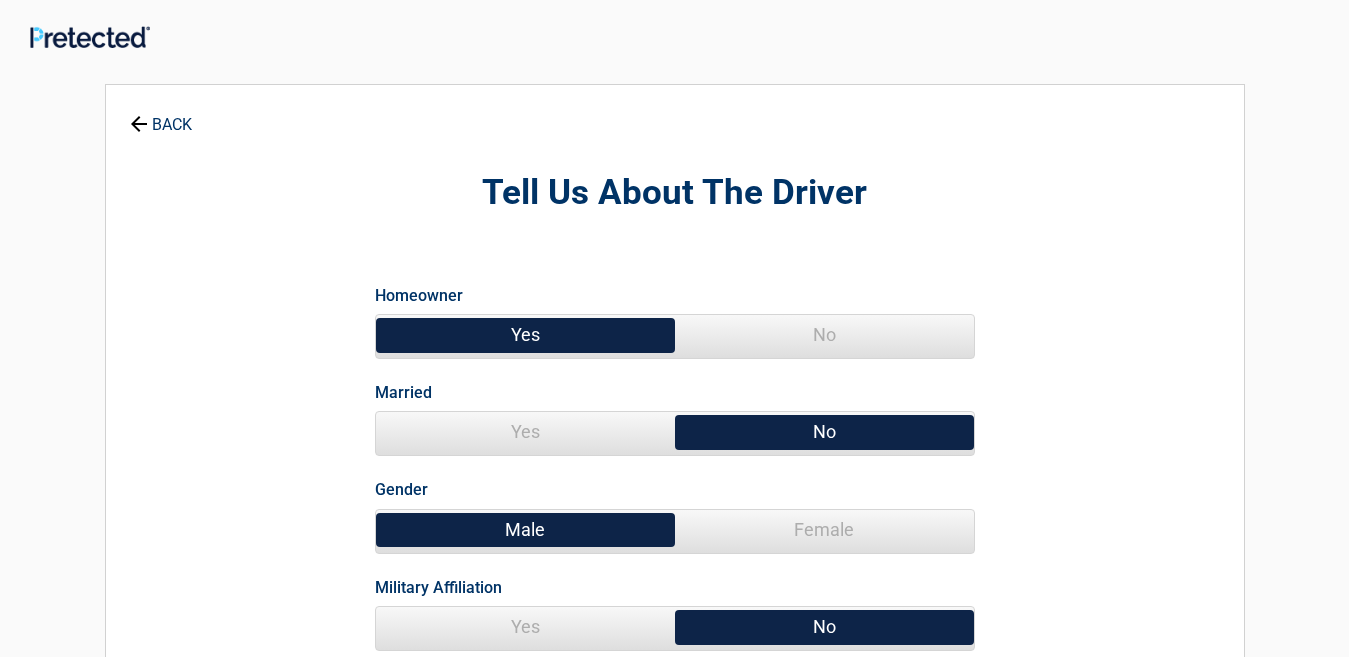 click on "Female" at bounding box center [824, 530] 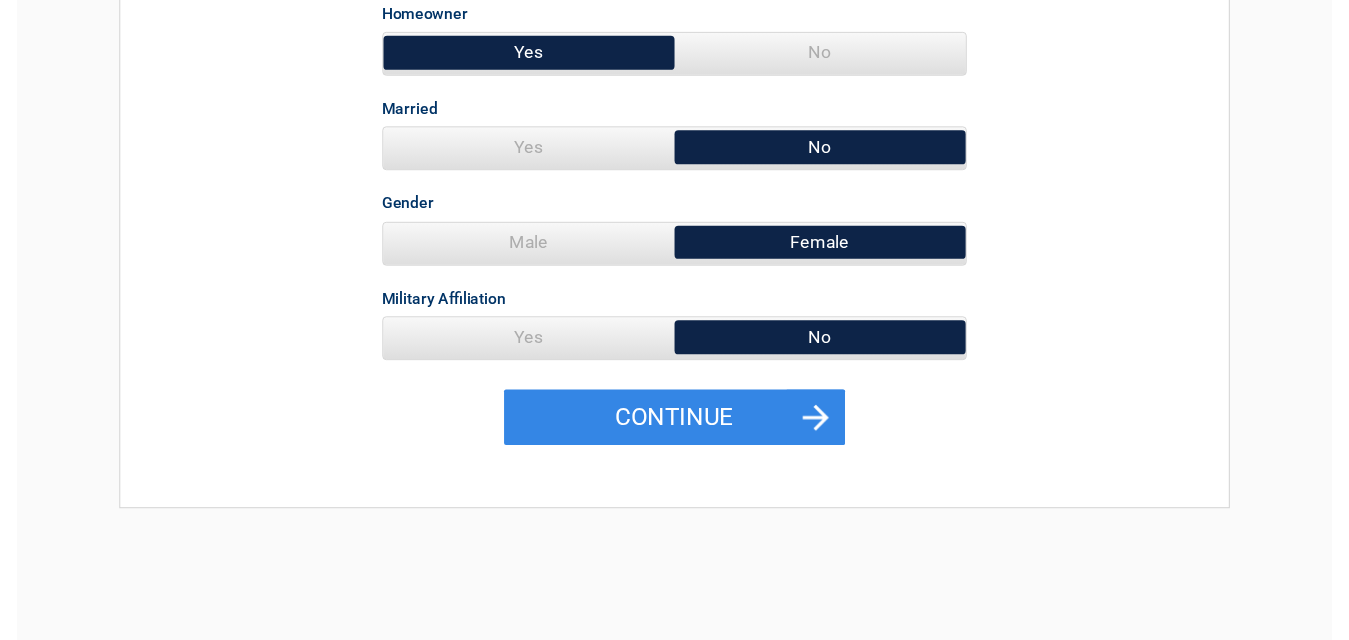 scroll, scrollTop: 296, scrollLeft: 0, axis: vertical 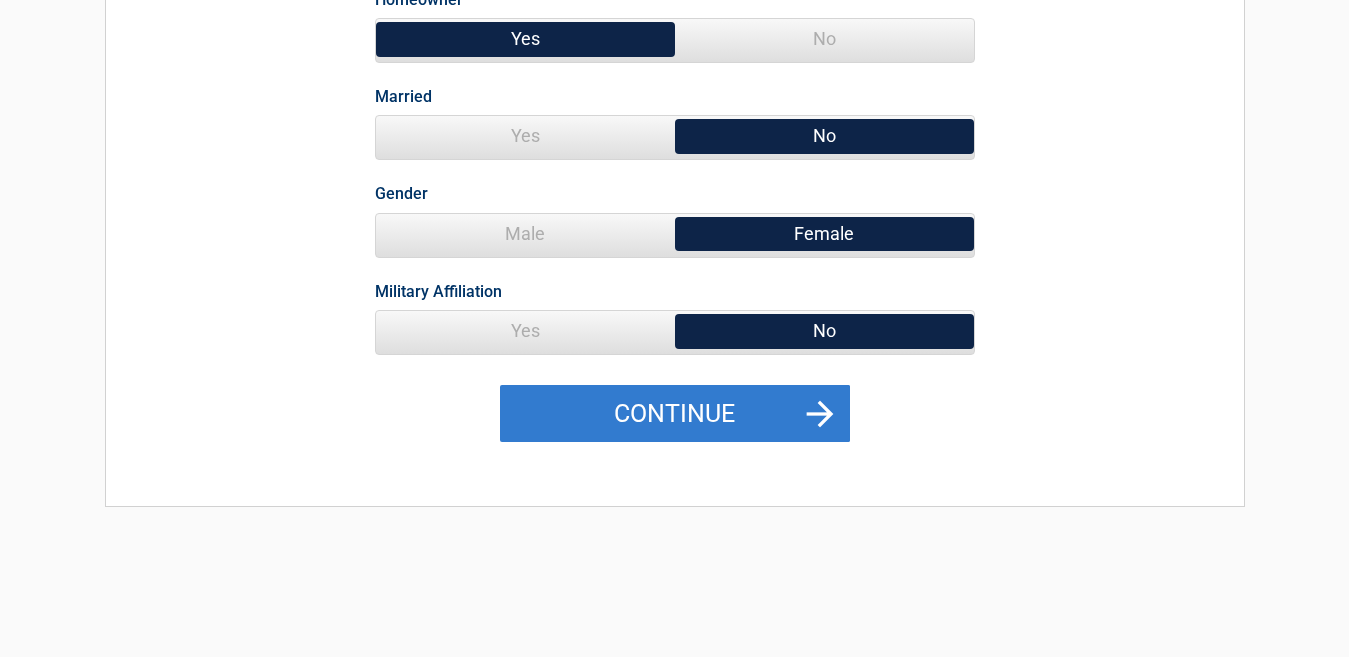 click on "Continue" at bounding box center (675, 414) 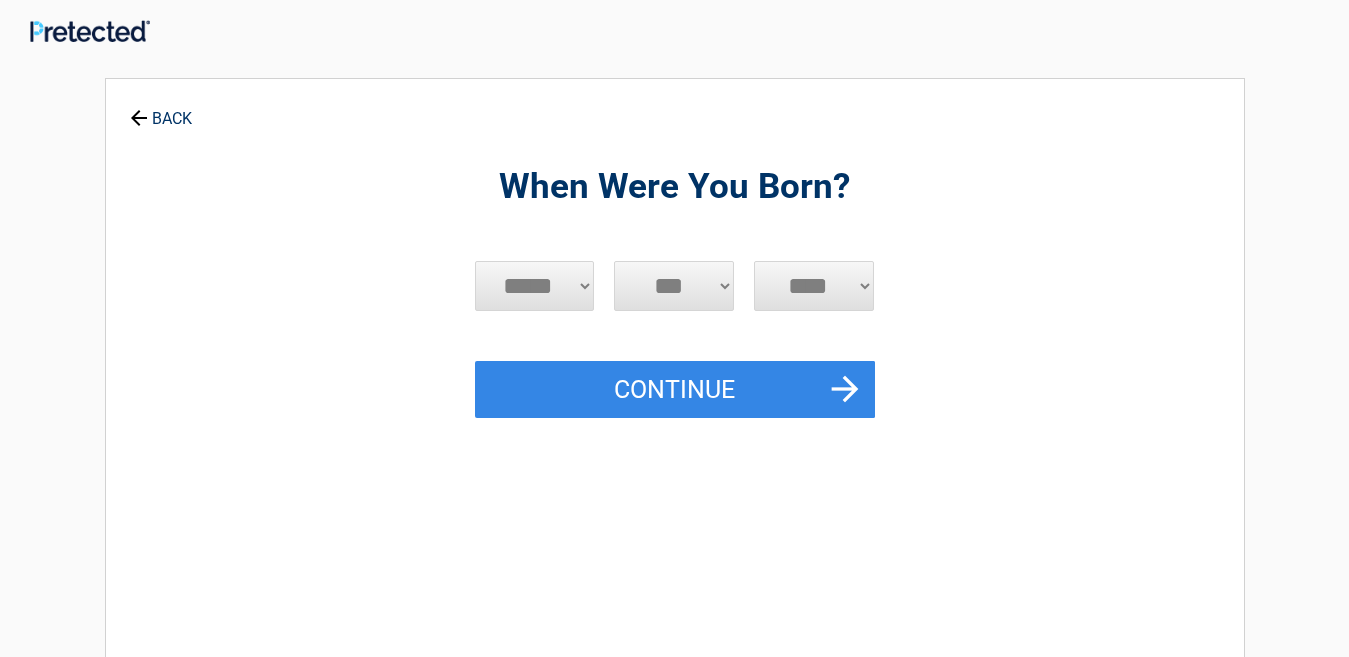 scroll, scrollTop: 0, scrollLeft: 0, axis: both 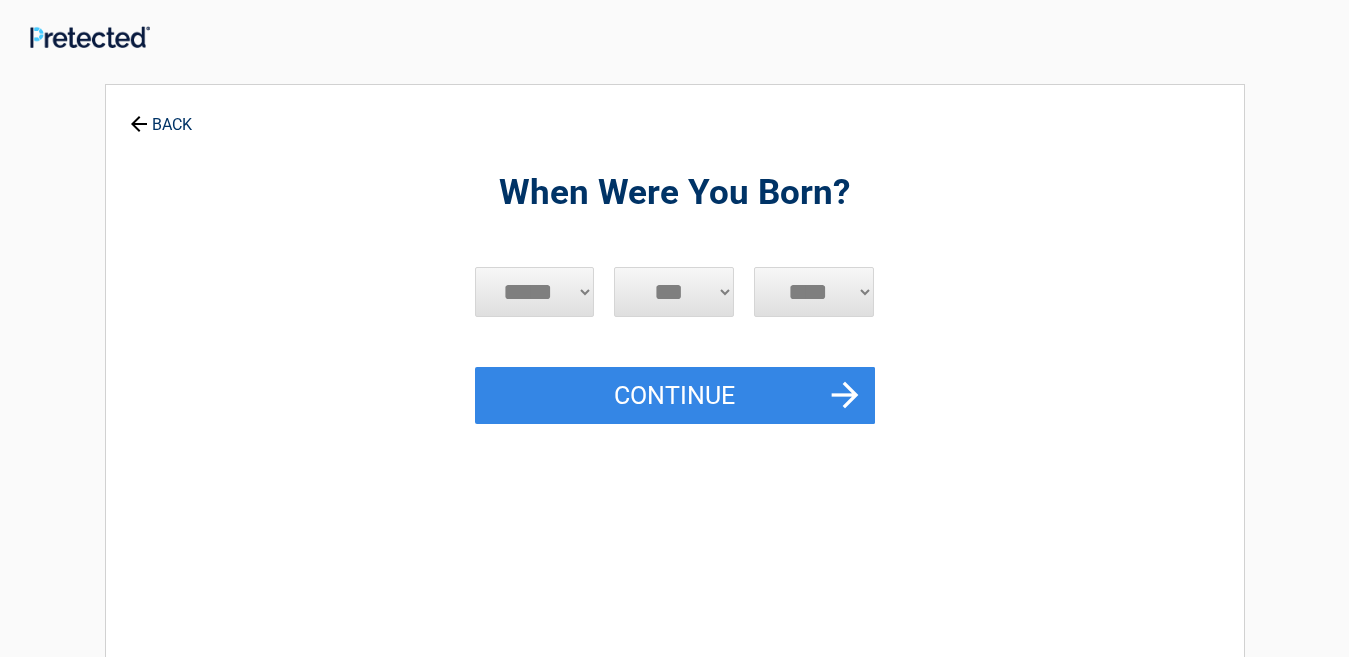 click on "*****
***
***
***
***
***
***
***
***
***
***
***
***" at bounding box center [535, 292] 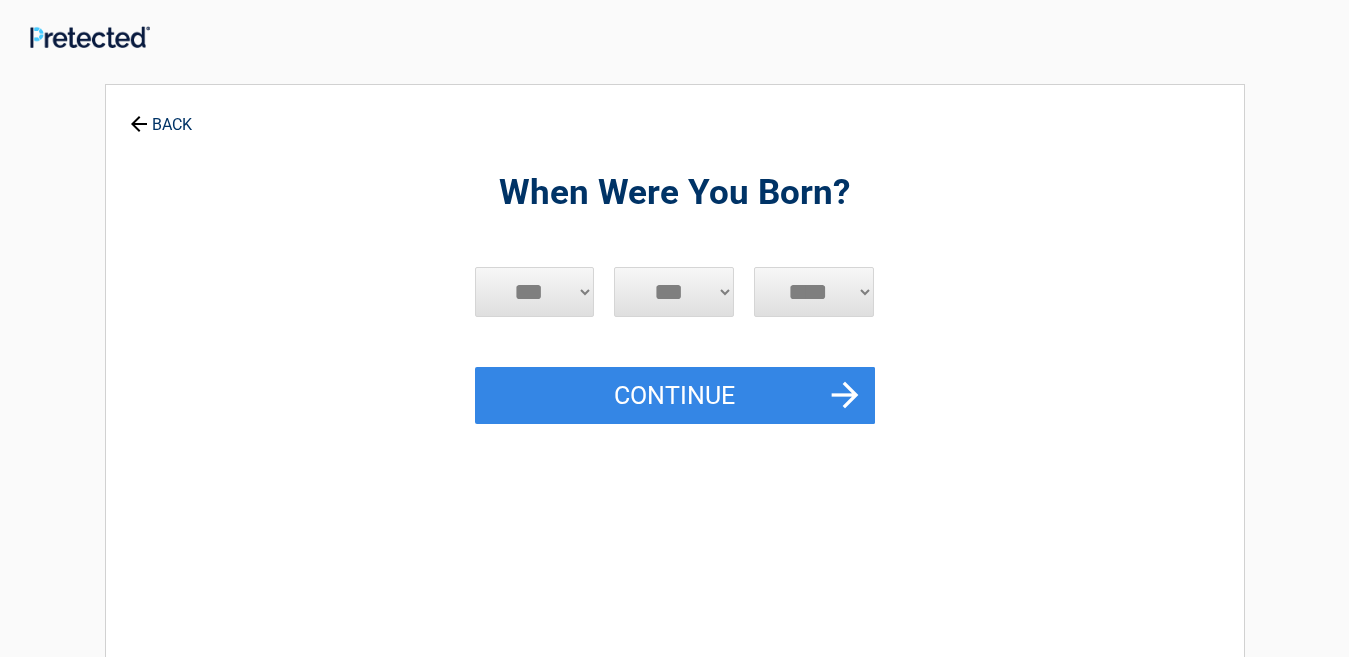 click on "*****
***
***
***
***
***
***
***
***
***
***
***
***" at bounding box center [535, 292] 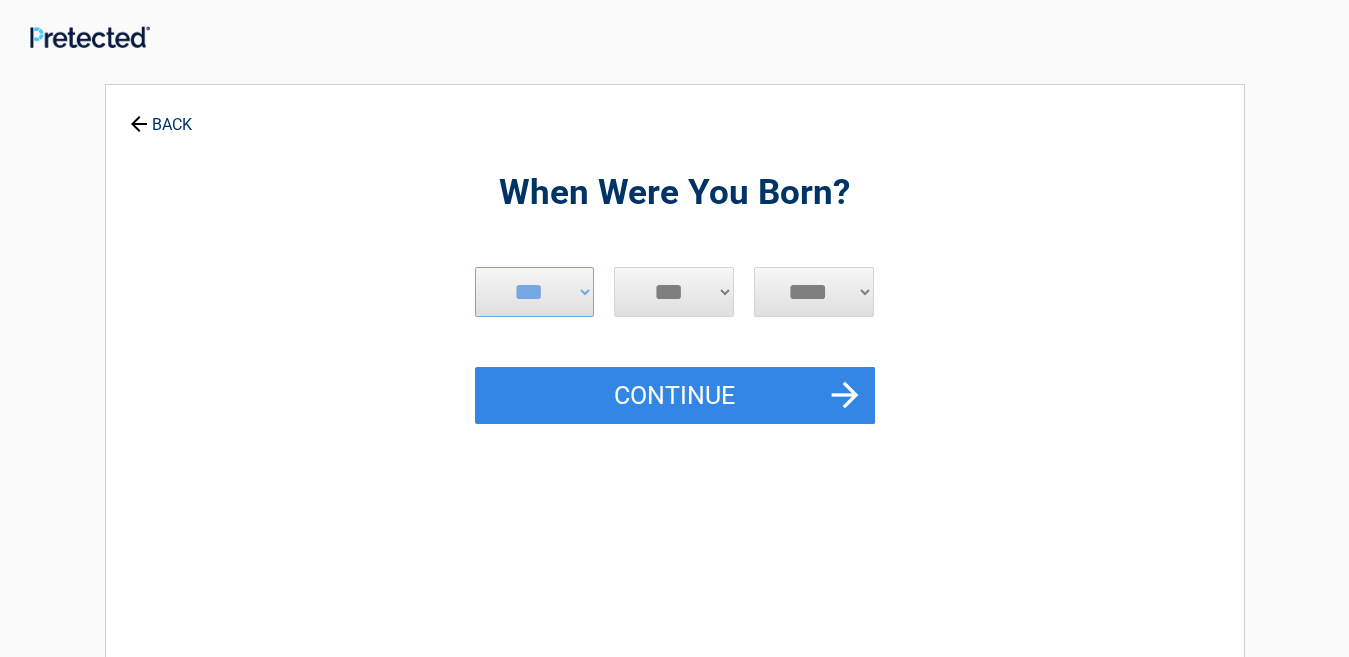 click on "*** * * * * * * * * * ** ** ** ** ** ** ** ** ** ** ** ** ** ** ** ** ** ** ** ** ** **" at bounding box center [674, 292] 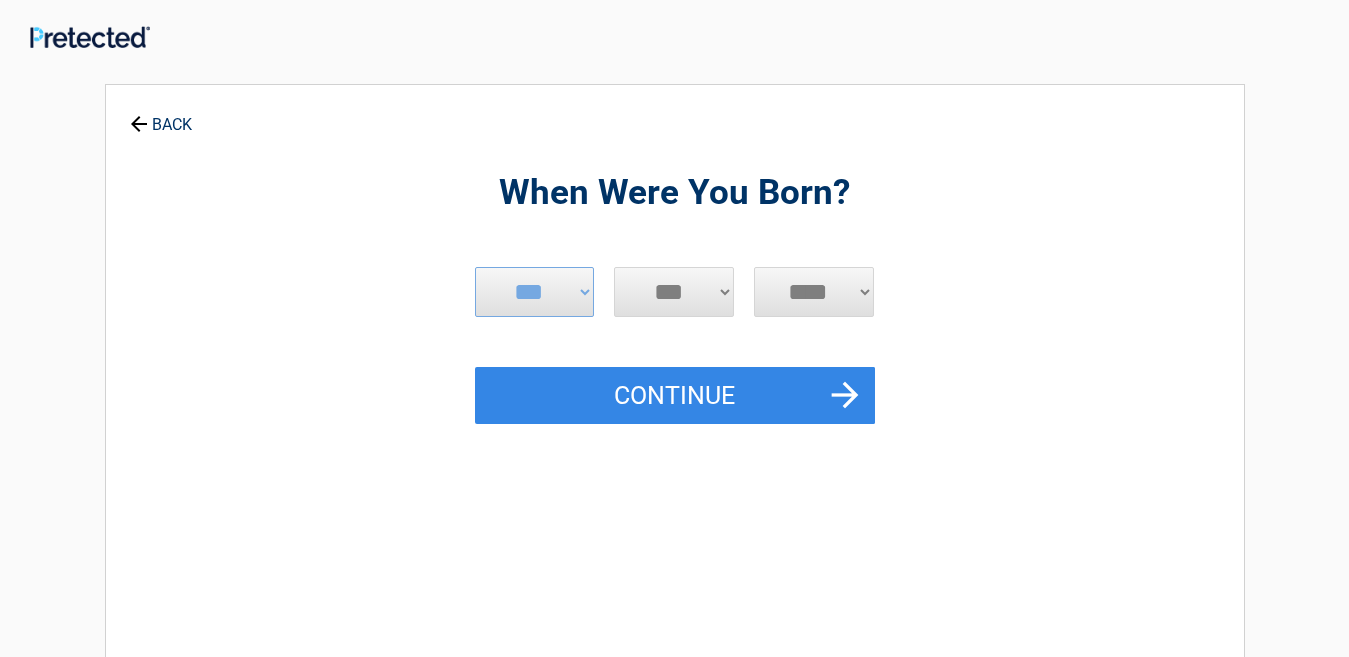 select on "*" 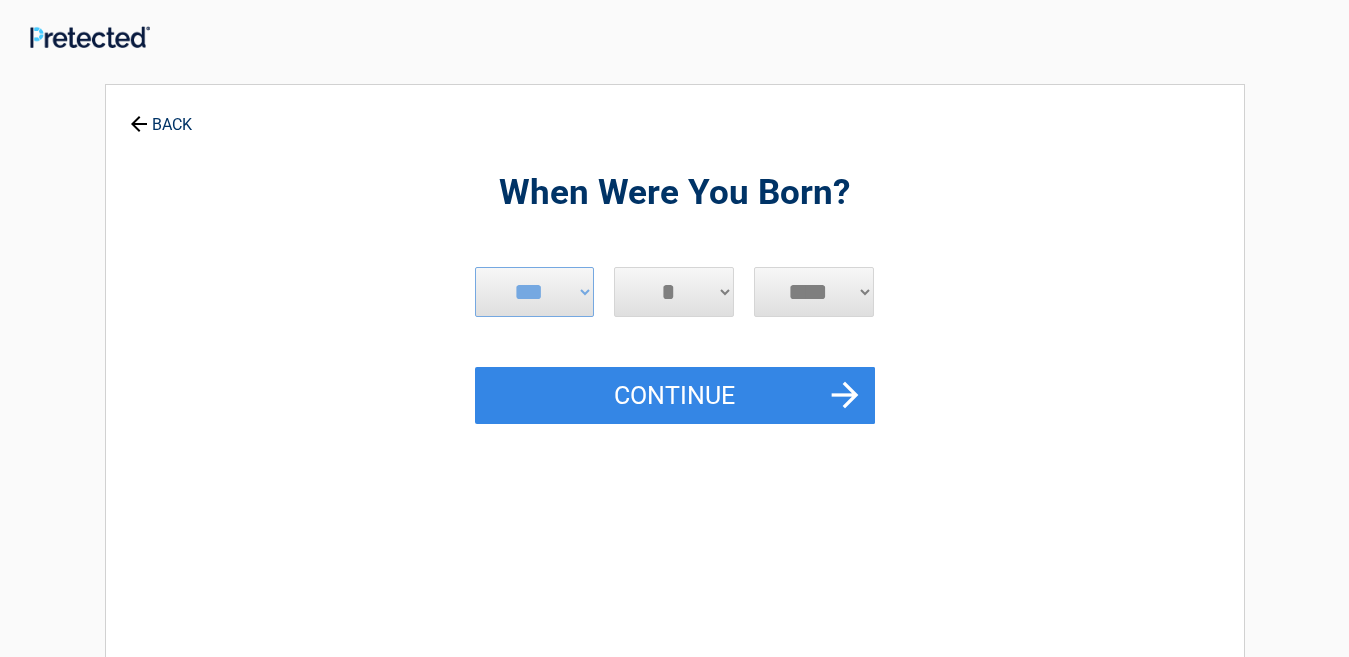 click on "*** * * * * * * * * * ** ** ** ** ** ** ** ** ** ** ** ** ** ** ** ** ** ** ** ** ** **" at bounding box center [674, 292] 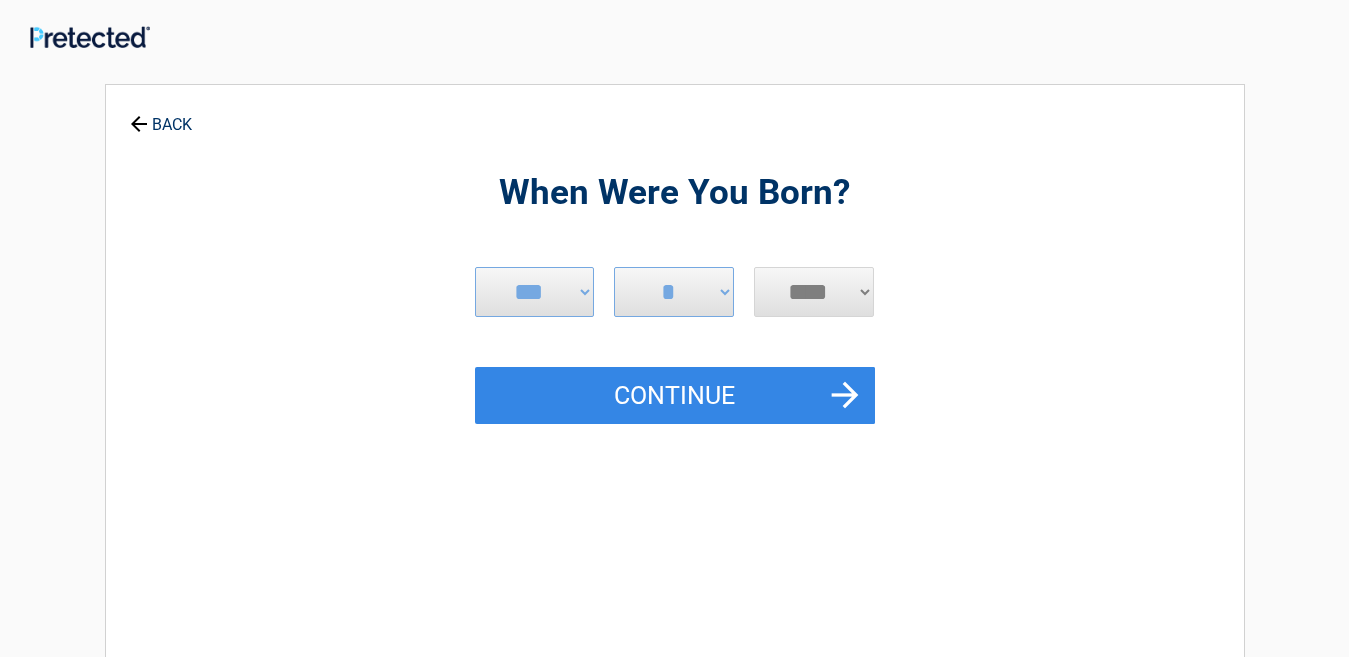 click on "****
****
****
****
****
****
****
****
****
****
****
****
****
****
****
****
****
****
****
****
****
****
****
****
****
****
****
****
****
****
****
****
****
****
****
****
****
****
****
****
****
****
****
****
****
****
****
****
****
****
****
****
****
****
****
****
****
****
****
****
****
****
****
****" at bounding box center [814, 292] 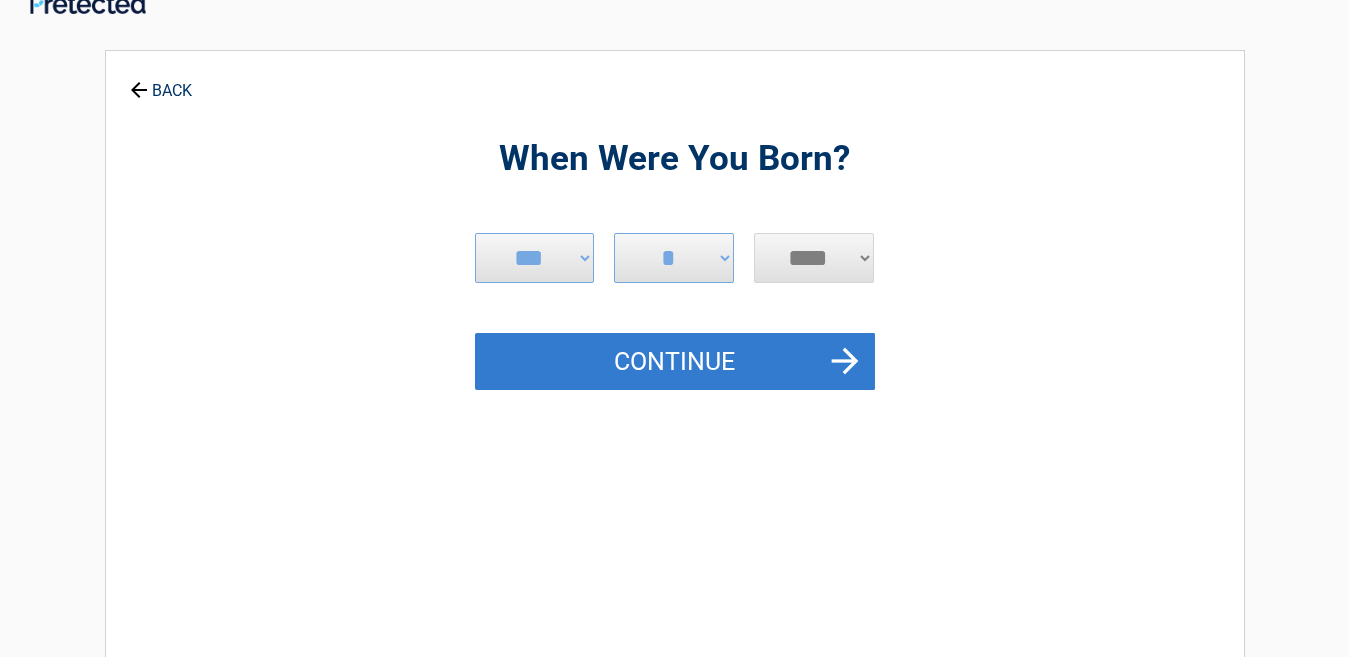 scroll, scrollTop: 0, scrollLeft: 0, axis: both 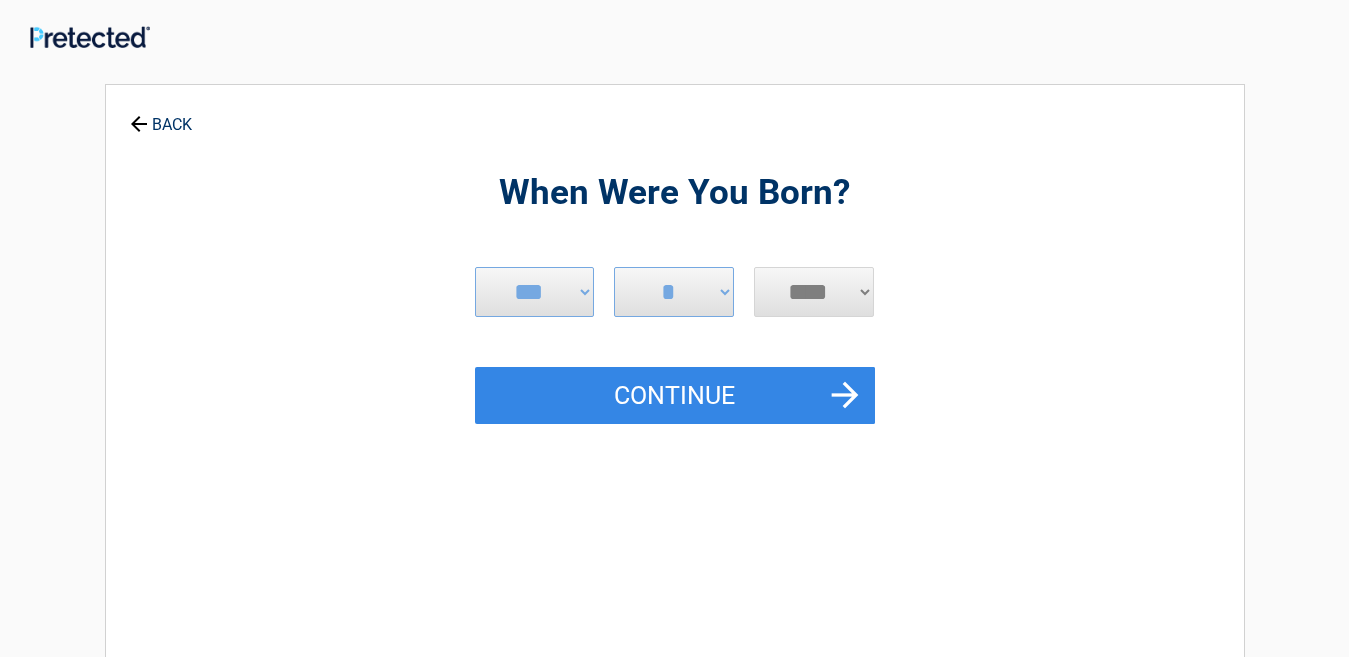 click on "****
****
****
****
****
****
****
****
****
****
****
****
****
****
****
****
****
****
****
****
****
****
****
****
****
****
****
****
****
****
****
****
****
****
****
****
****
****
****
****
****
****
****
****
****
****
****
****
****
****
****
****
****
****
****
****
****
****
****
****
****
****
****
****" at bounding box center [814, 292] 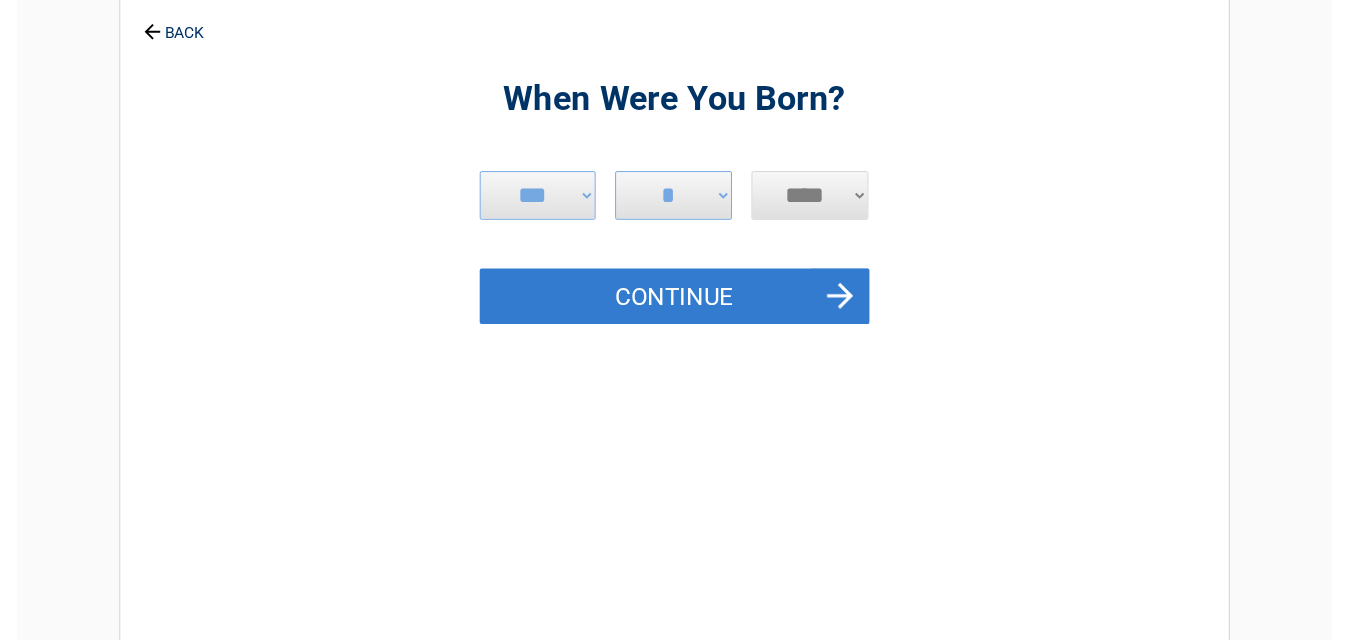scroll, scrollTop: 99, scrollLeft: 0, axis: vertical 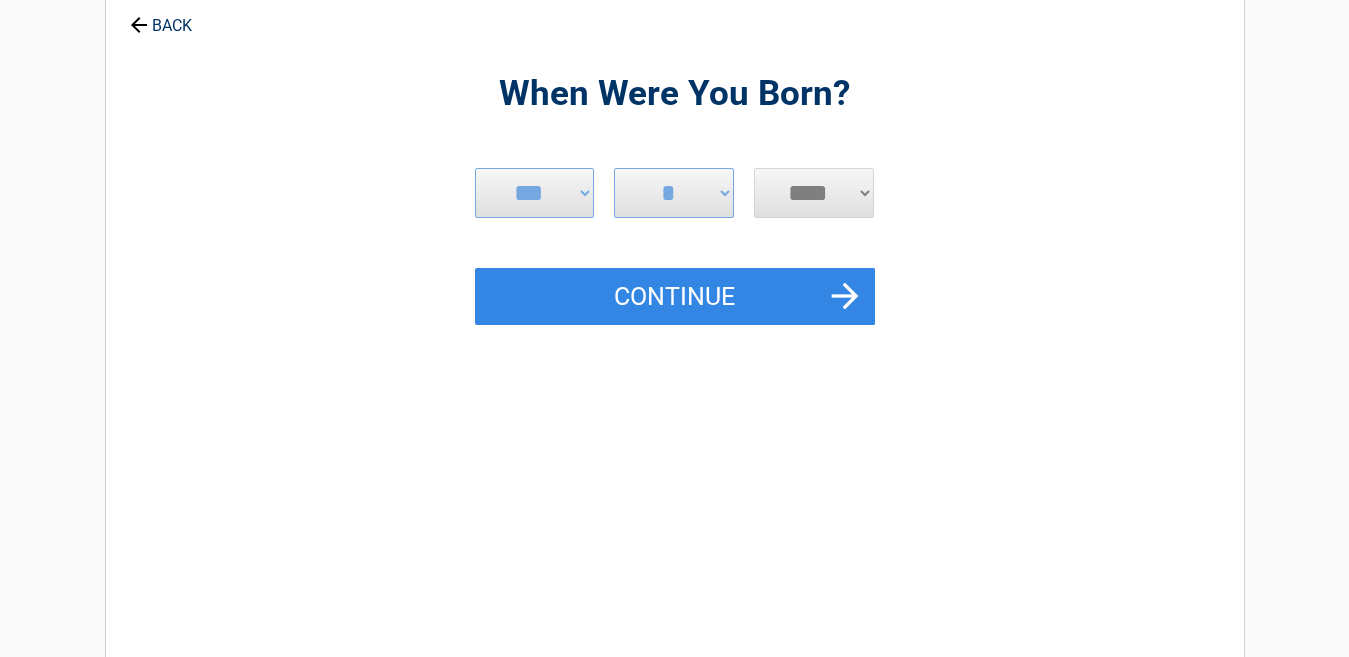 click on "****
****
****
****
****
****
****
****
****
****
****
****
****
****
****
****
****
****
****
****
****
****
****
****
****
****
****
****
****
****
****
****
****
****
****
****
****
****
****
****
****
****
****
****
****
****
****
****
****
****
****
****
****
****
****
****
****
****
****
****
****
****
****
****" at bounding box center (814, 193) 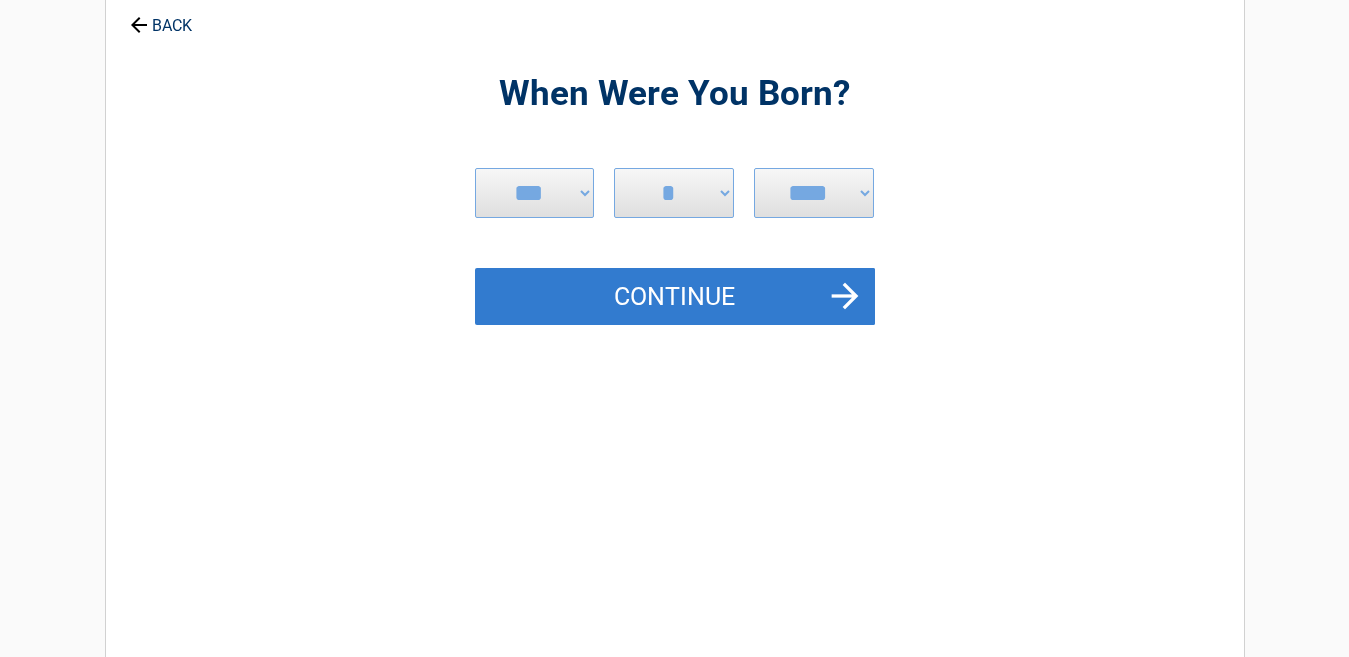 click on "Continue" at bounding box center [675, 297] 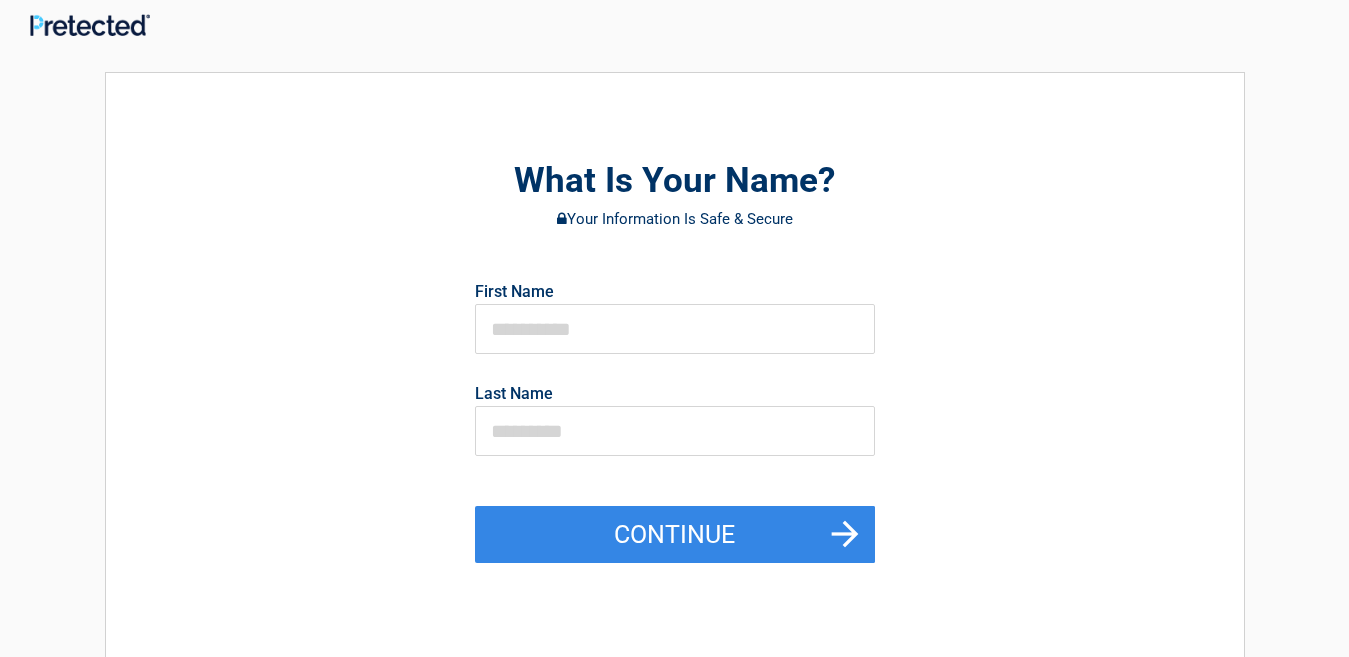 scroll, scrollTop: 0, scrollLeft: 0, axis: both 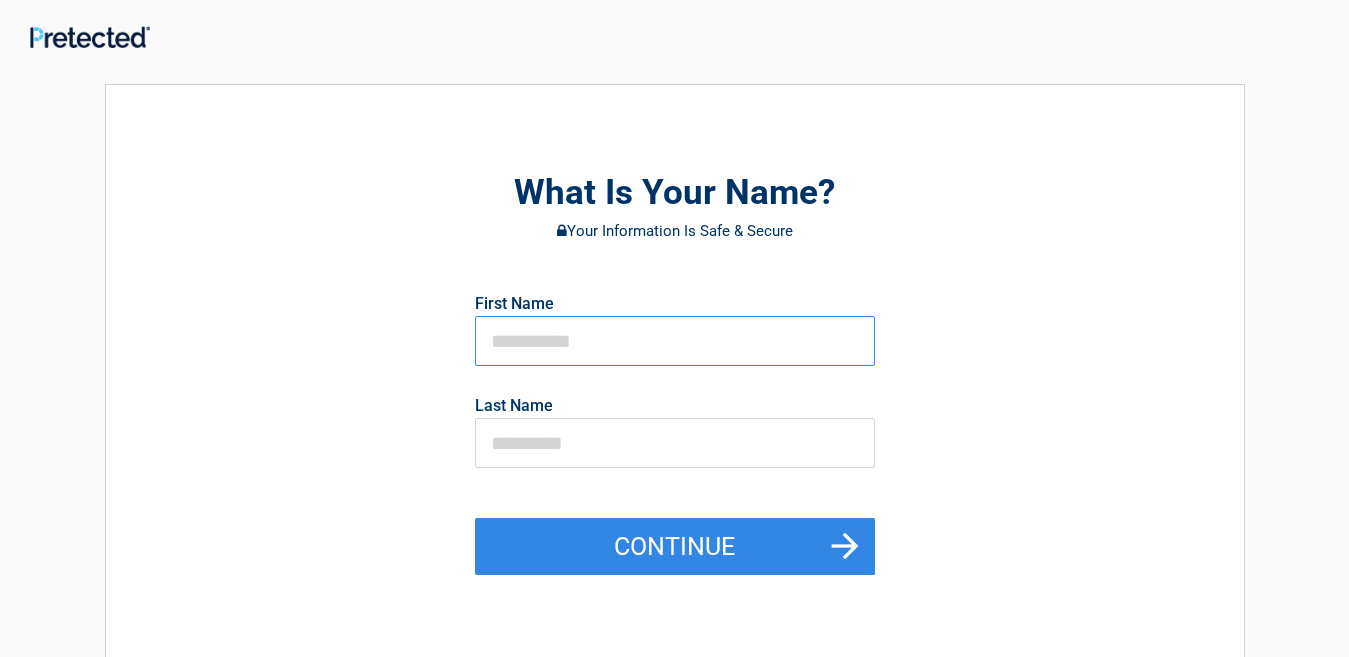 click at bounding box center [675, 341] 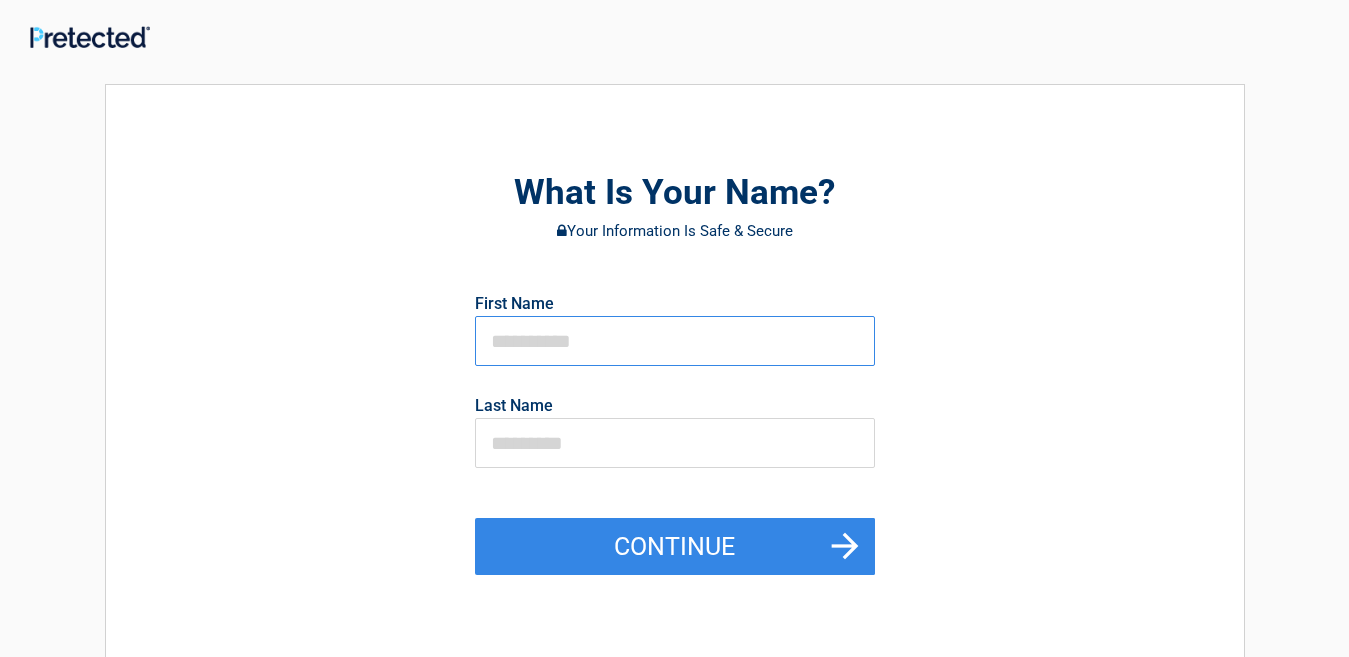 type on "******" 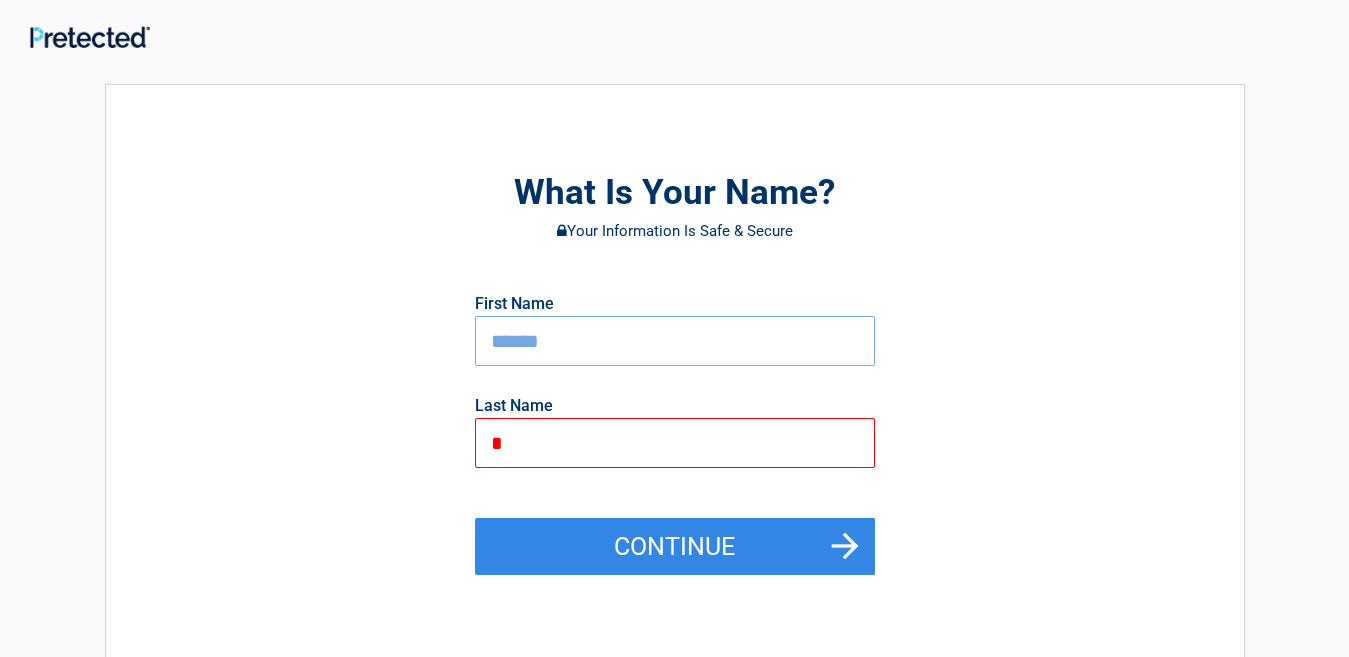 click on "*" at bounding box center [675, 443] 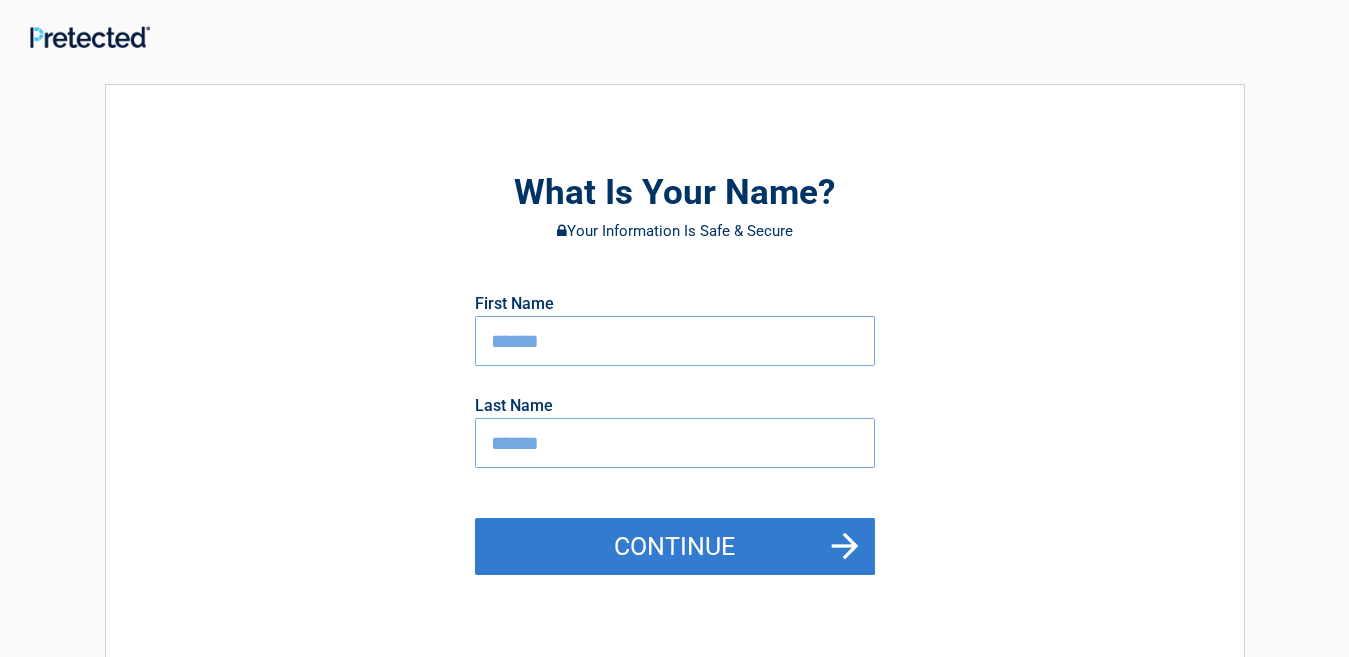 click on "Continue" at bounding box center [675, 547] 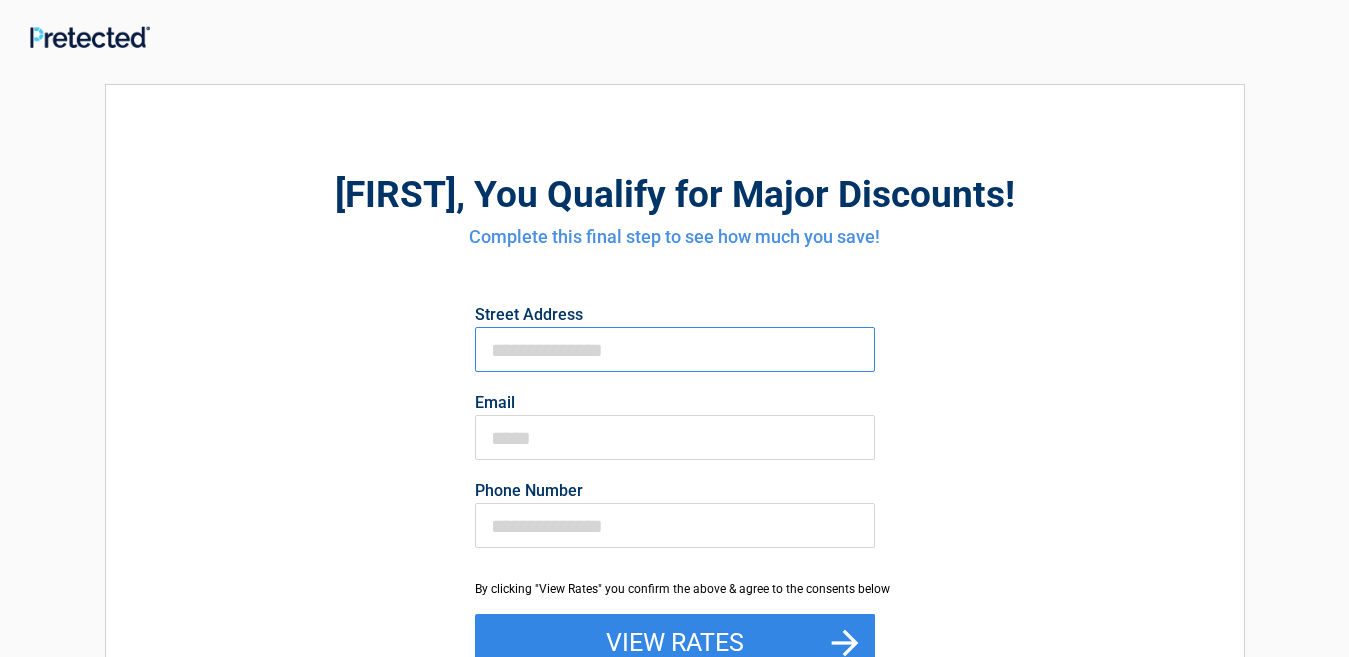 click on "First Name" at bounding box center (675, 349) 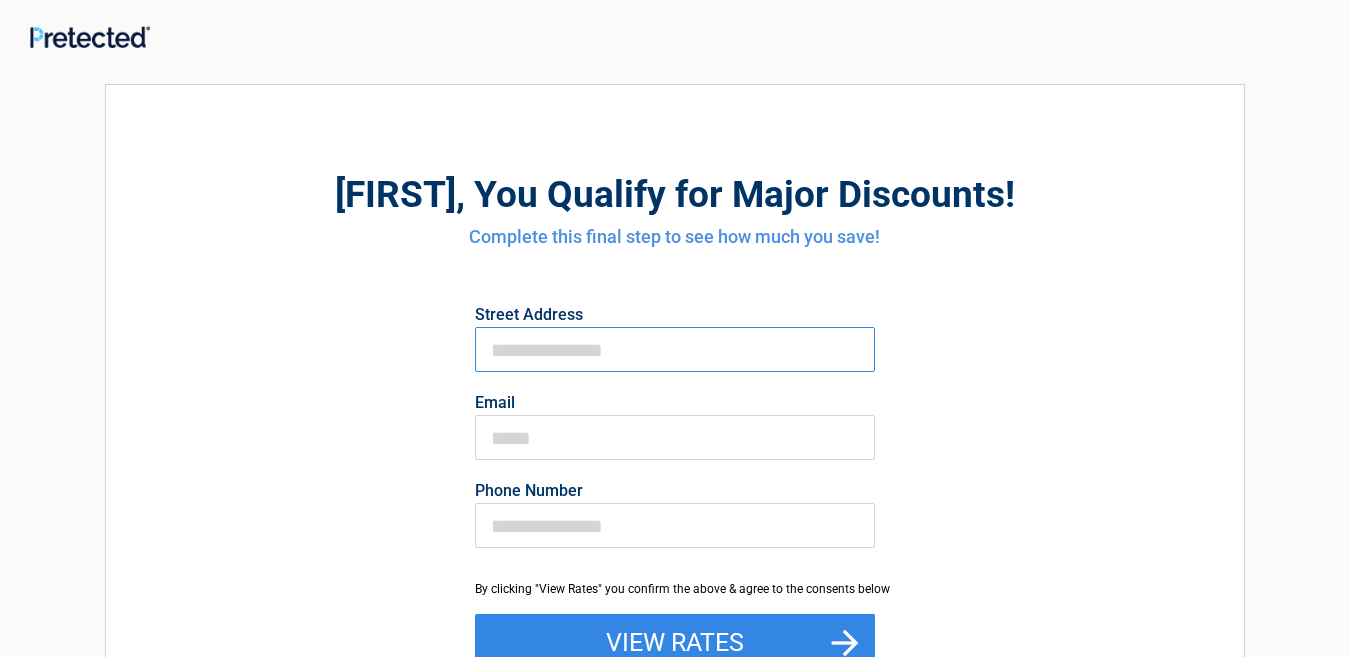 type on "**********" 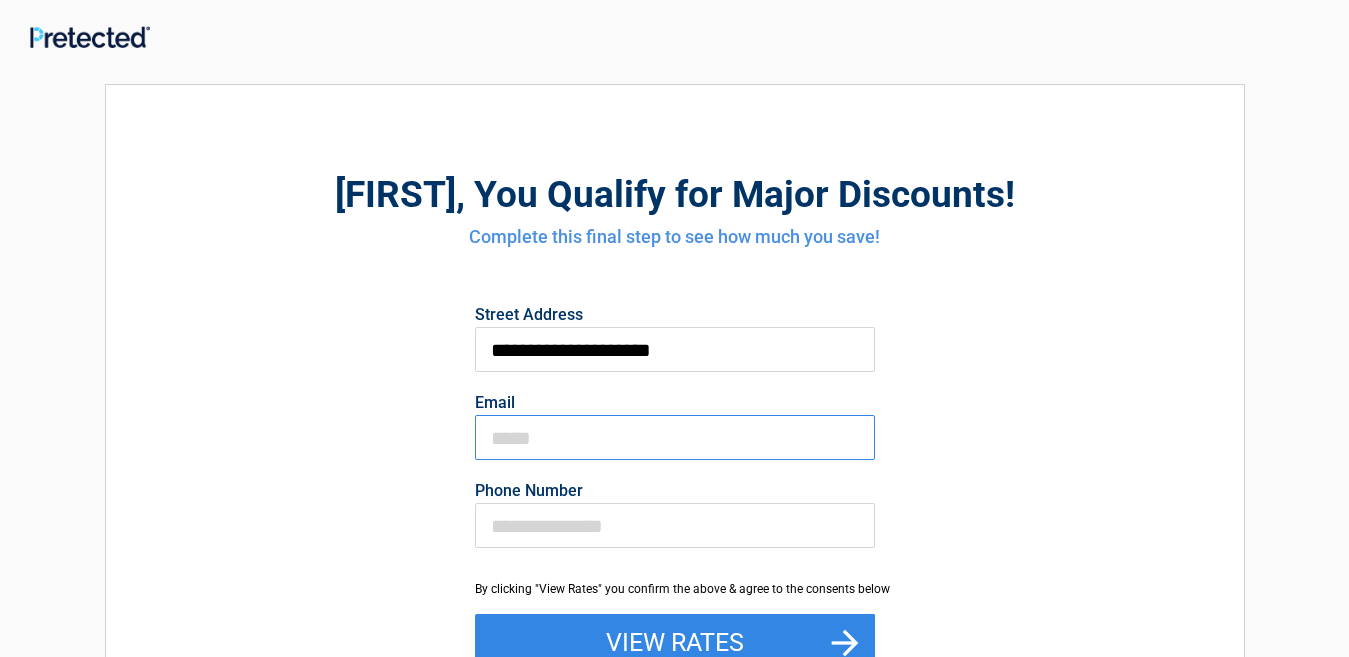 type on "**********" 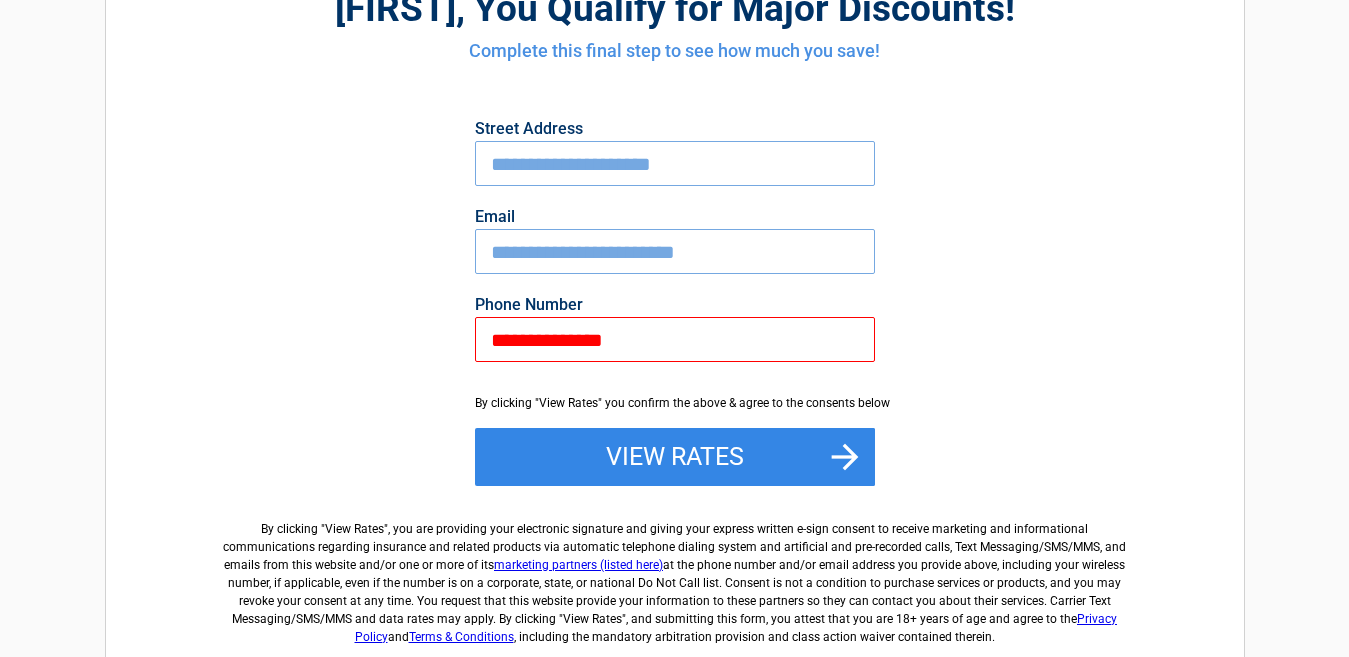 scroll, scrollTop: 197, scrollLeft: 0, axis: vertical 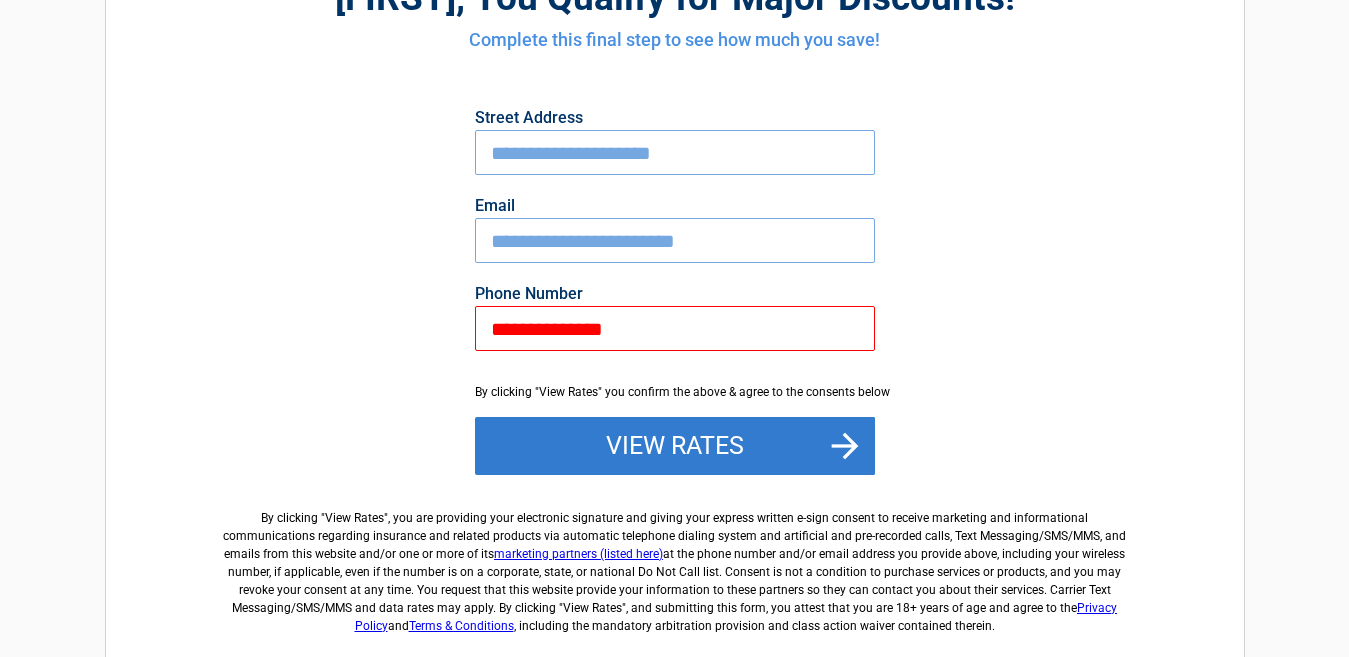 click on "View Rates" at bounding box center (675, 446) 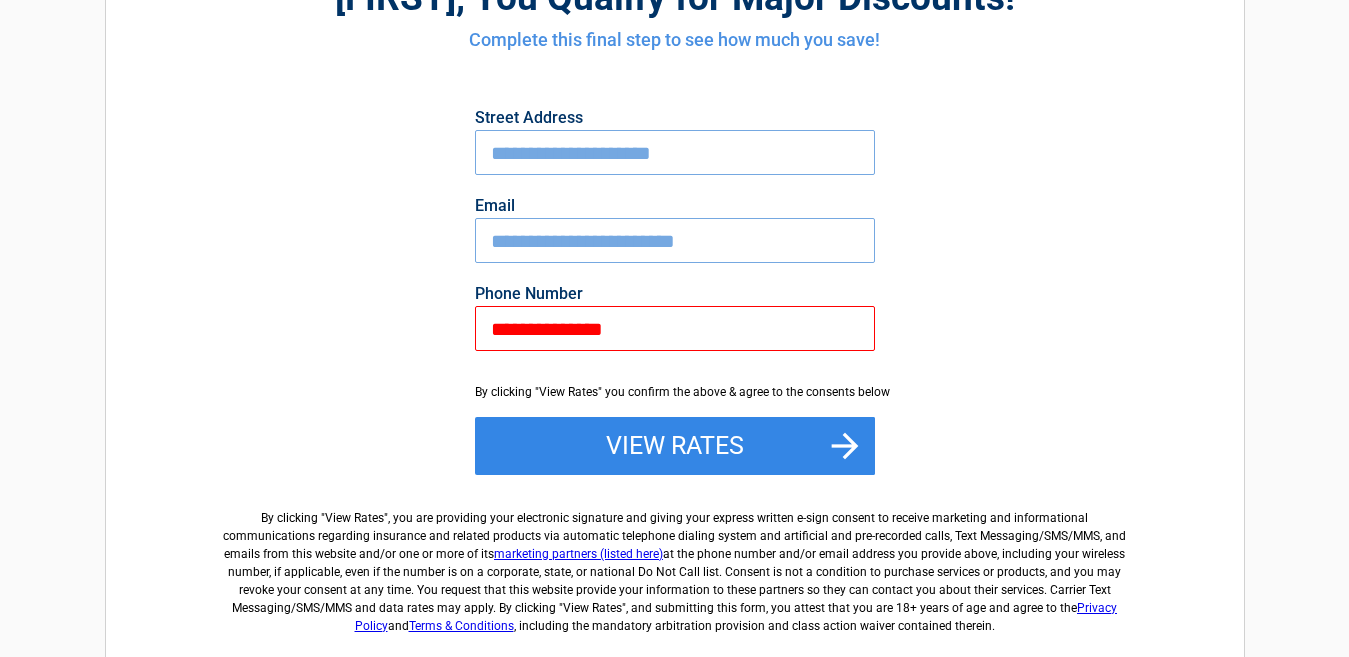 click on "**********" at bounding box center (675, 328) 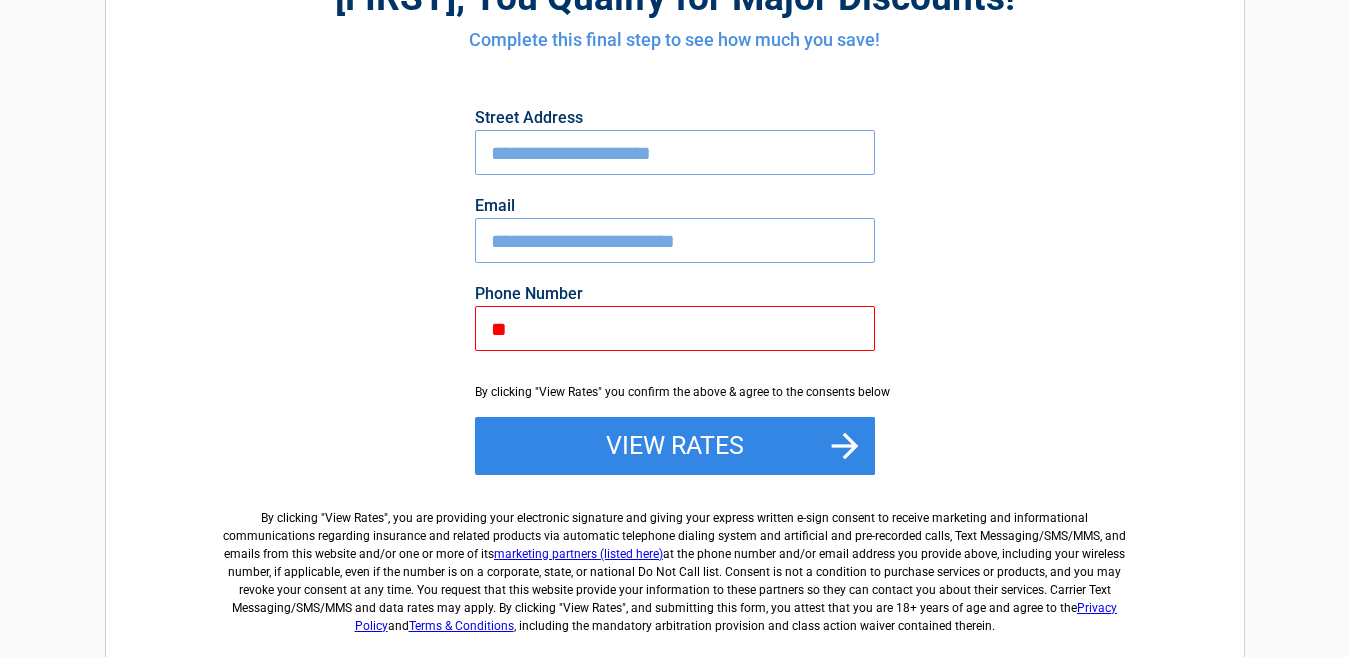 type on "*" 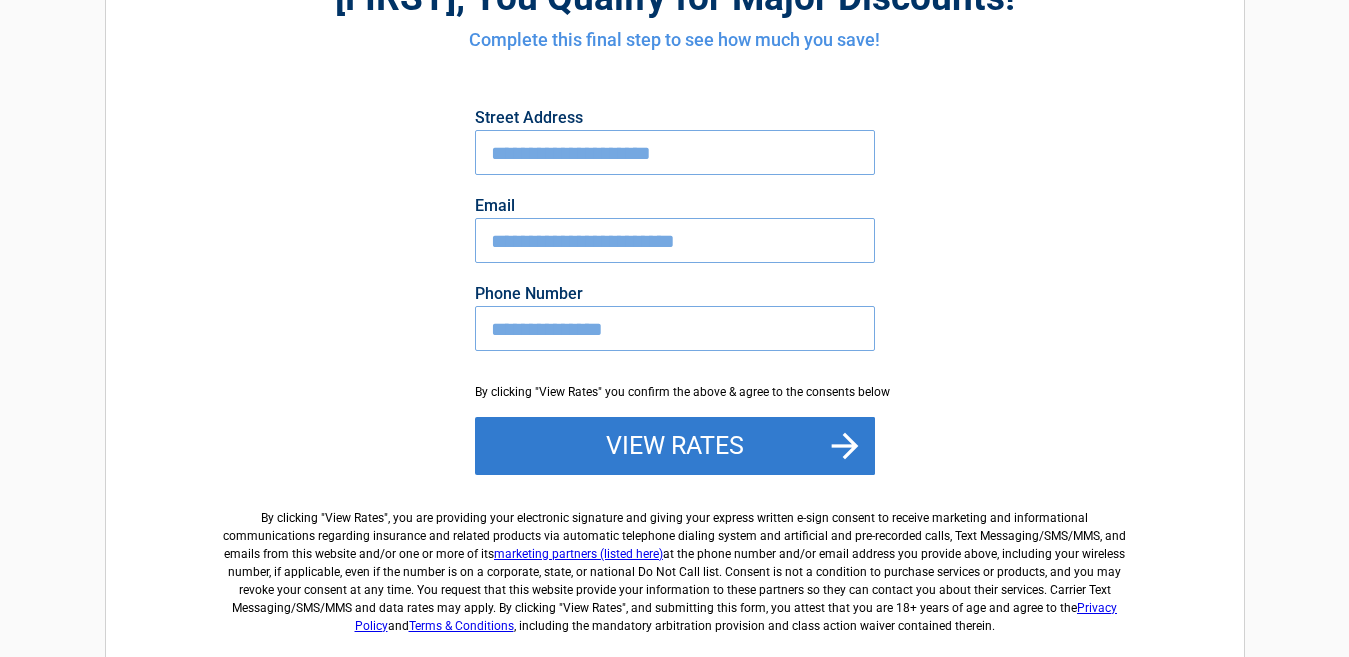 type on "**********" 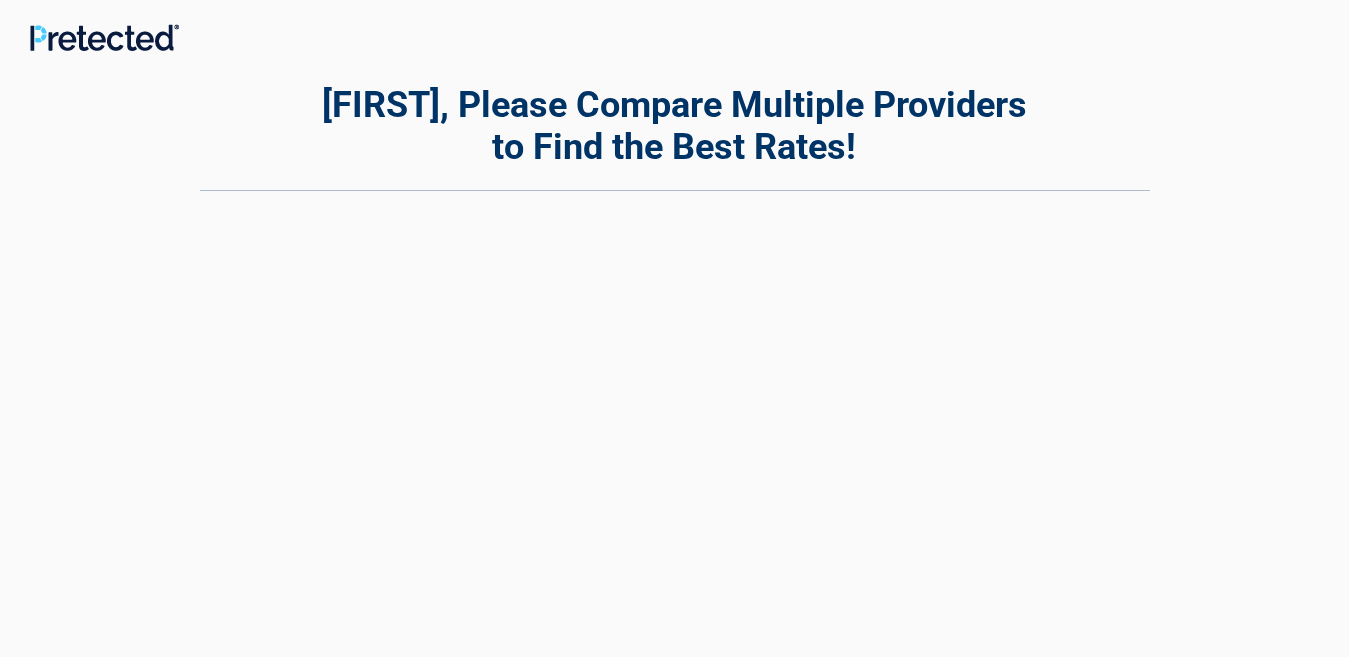 scroll, scrollTop: 0, scrollLeft: 0, axis: both 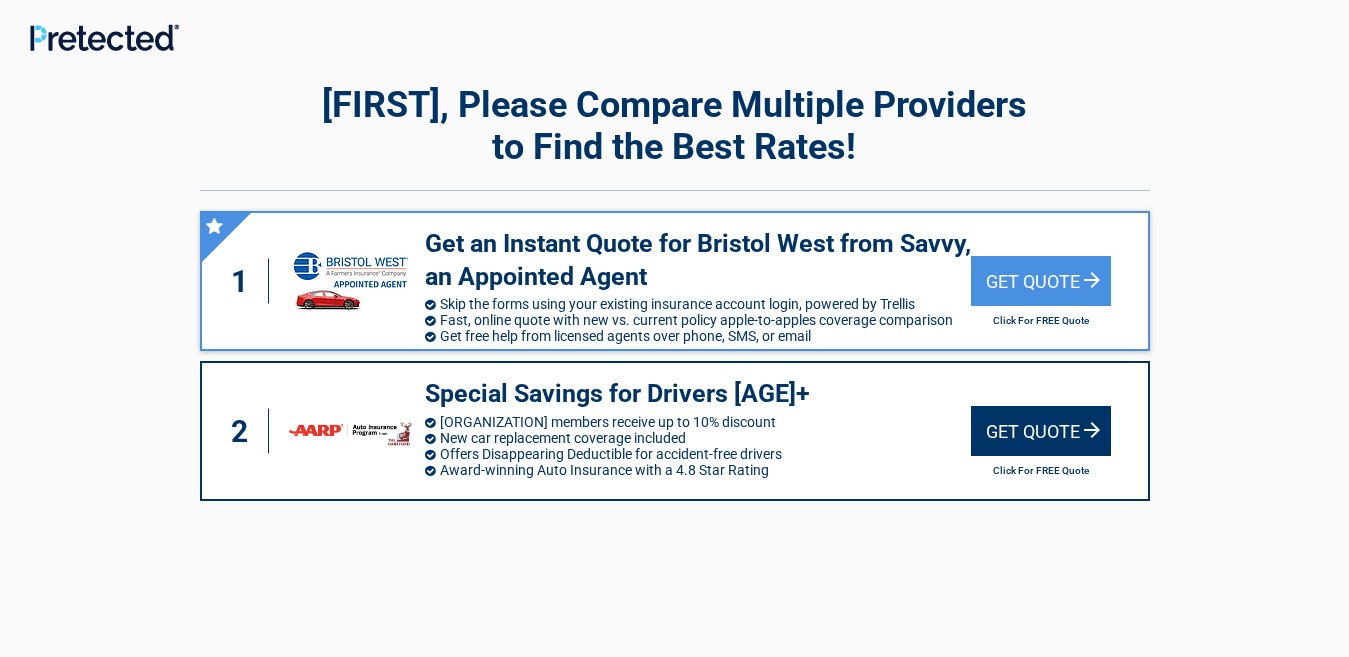 click on "Special Savings for Drivers [AGE]+" at bounding box center (698, 394) 